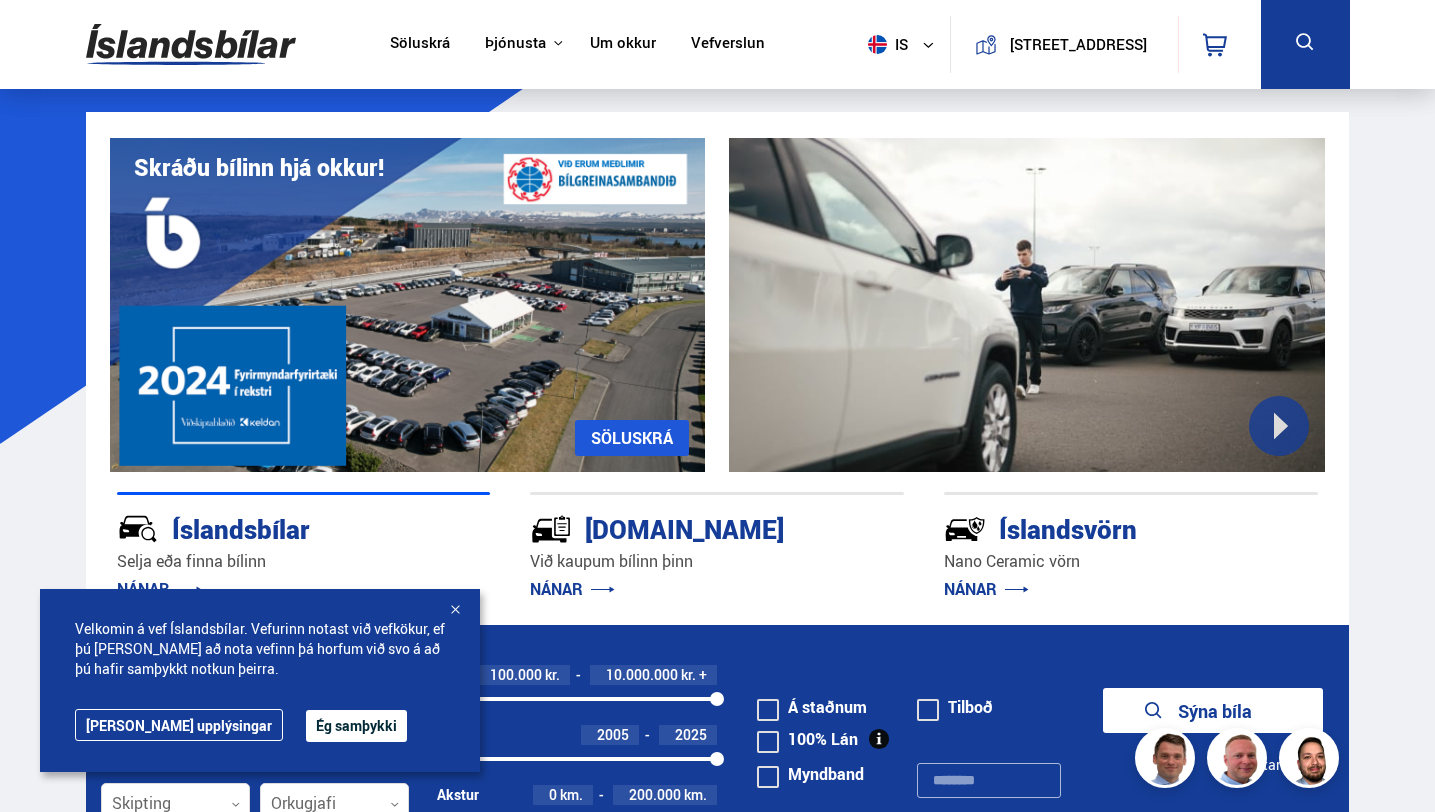 scroll, scrollTop: 0, scrollLeft: 0, axis: both 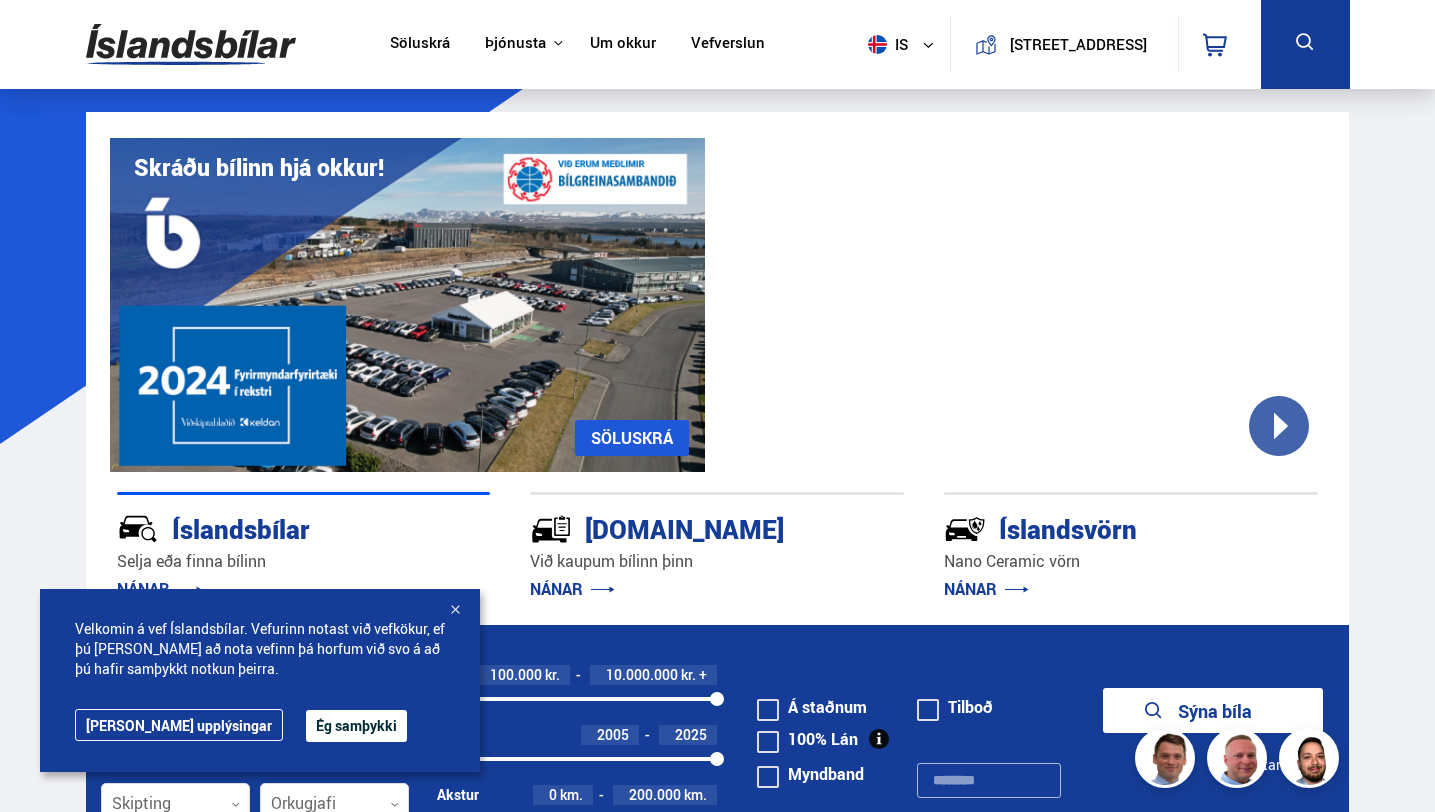 click at bounding box center [455, 611] 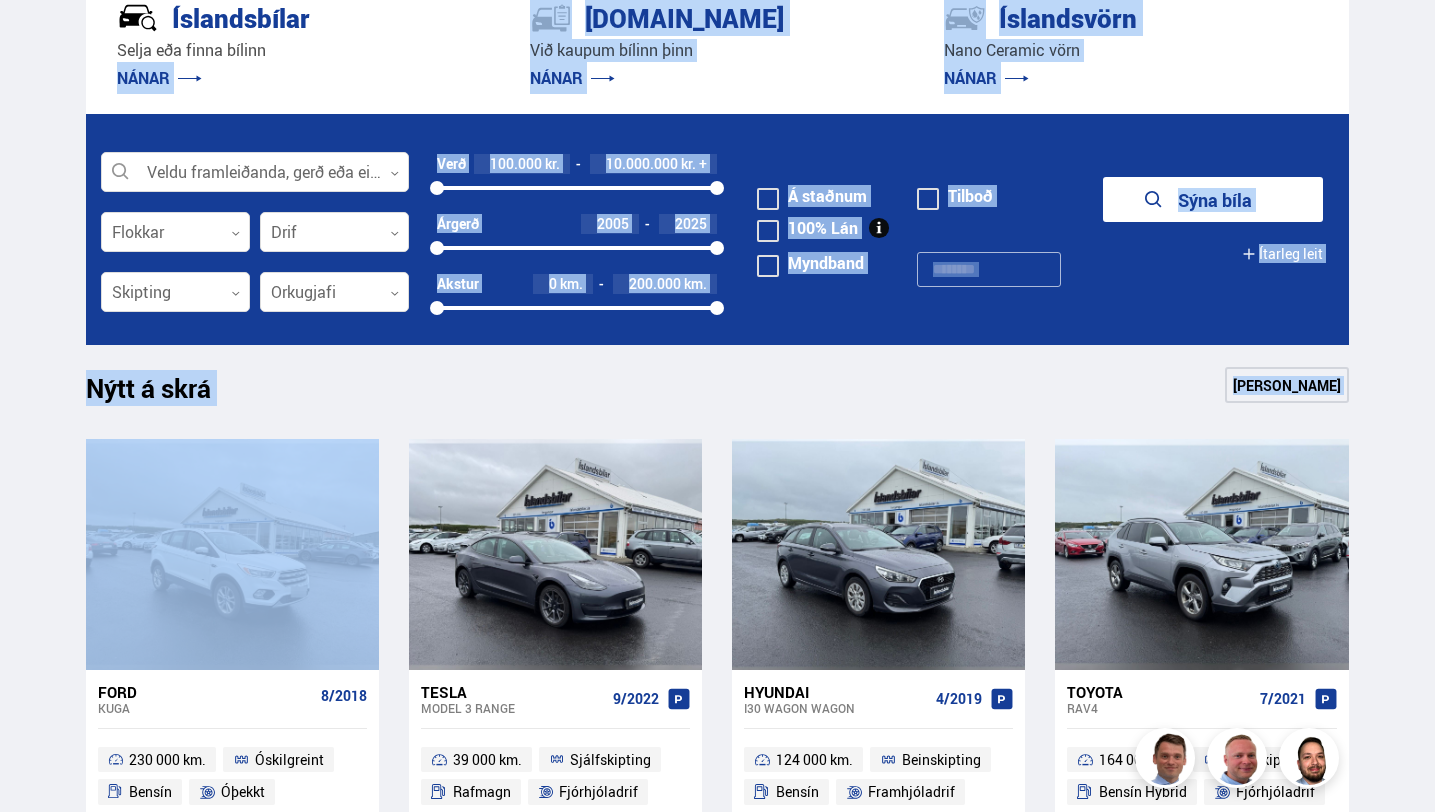 drag, startPoint x: 452, startPoint y: 646, endPoint x: 0, endPoint y: 430, distance: 500.95908 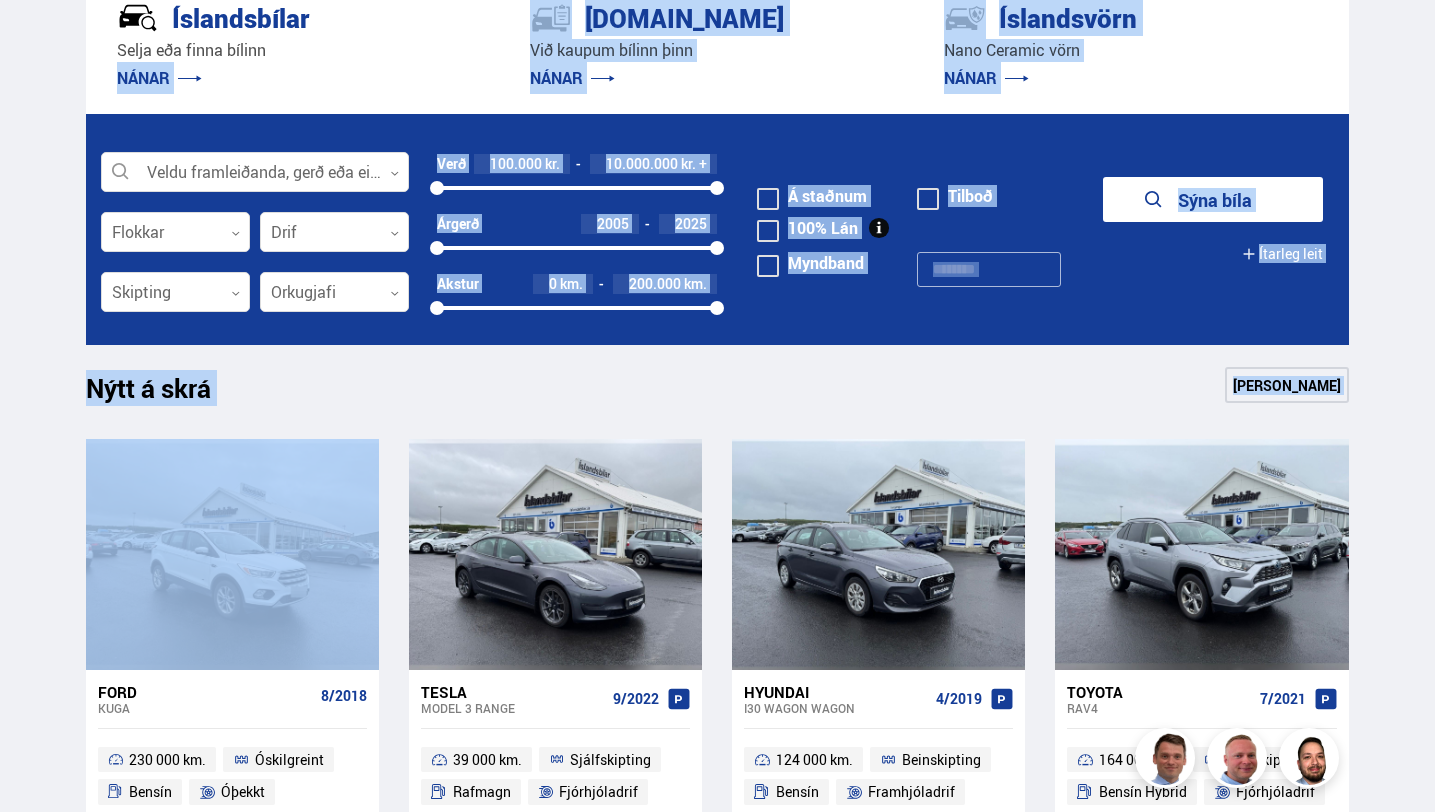 click on "Söluskrá
Þjónusta
Íslandsbílar
[DOMAIN_NAME]
Íslandsvörn
Leiðbeiningar
Um okkur
Vefverslun
is      is
en
[STREET_ADDRESS]
0
[GEOGRAPHIC_DATA]
Þjónusta
Íslandsbílar
[DOMAIN_NAME]
Íslandsvörn
Leiðbeiningar
Um okkur
Vefverslun
Klettháls, 110 Reykjavík    is      is
en
pl
Veldu framleiðanda, gerð eða eiginleika 0   Flokkar 0   Drif 0   Skipting 0   Orkugjafi 0   Verð   100.000   kr.   10.000.000   kr.
+
100000 10000000   Árgerð   2005     2025       2005 2025   Akstur   0   km.   200.000   km.     0 200000
Á staðnum
[GEOGRAPHIC_DATA]
[GEOGRAPHIC_DATA]" at bounding box center (717, 1473) 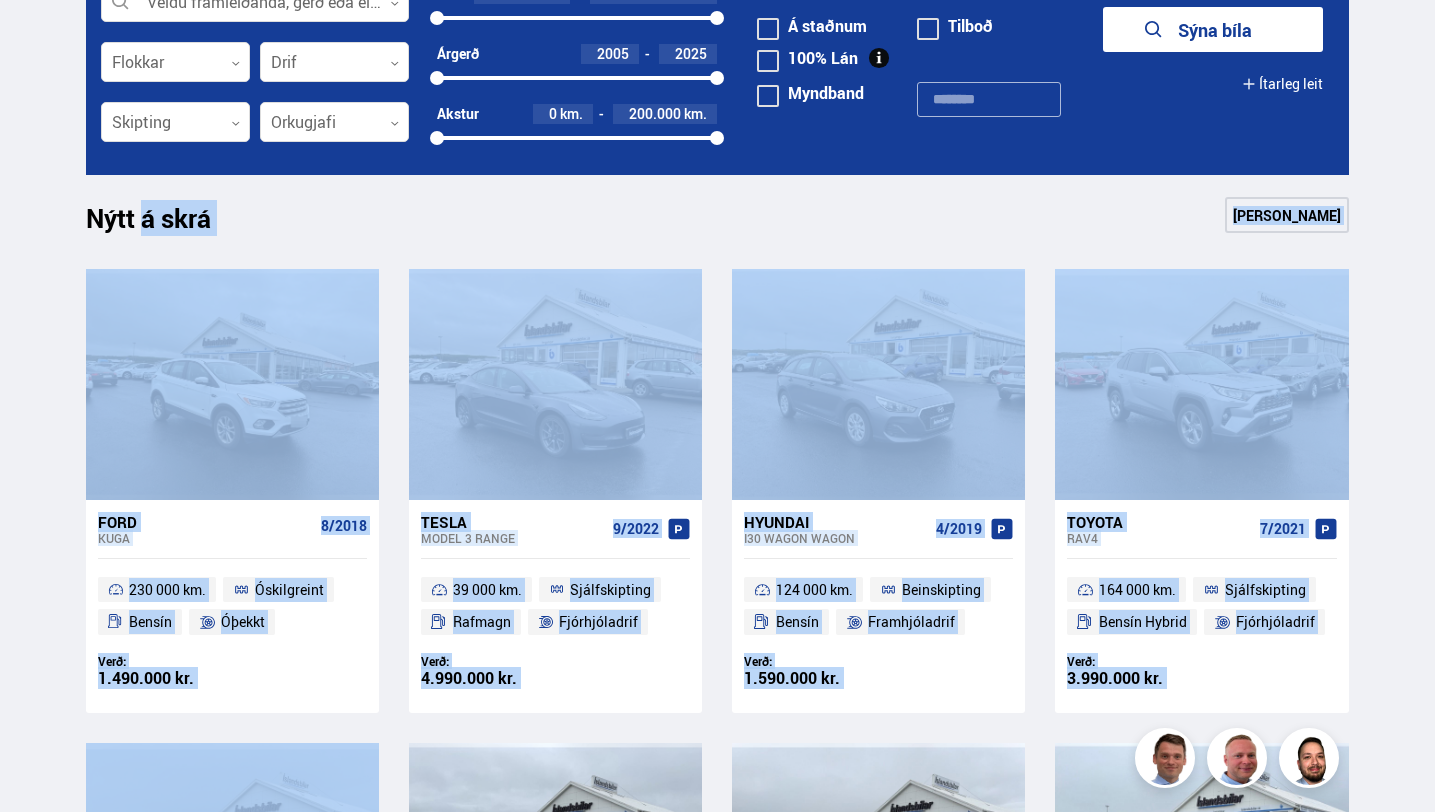 scroll, scrollTop: 691, scrollLeft: 0, axis: vertical 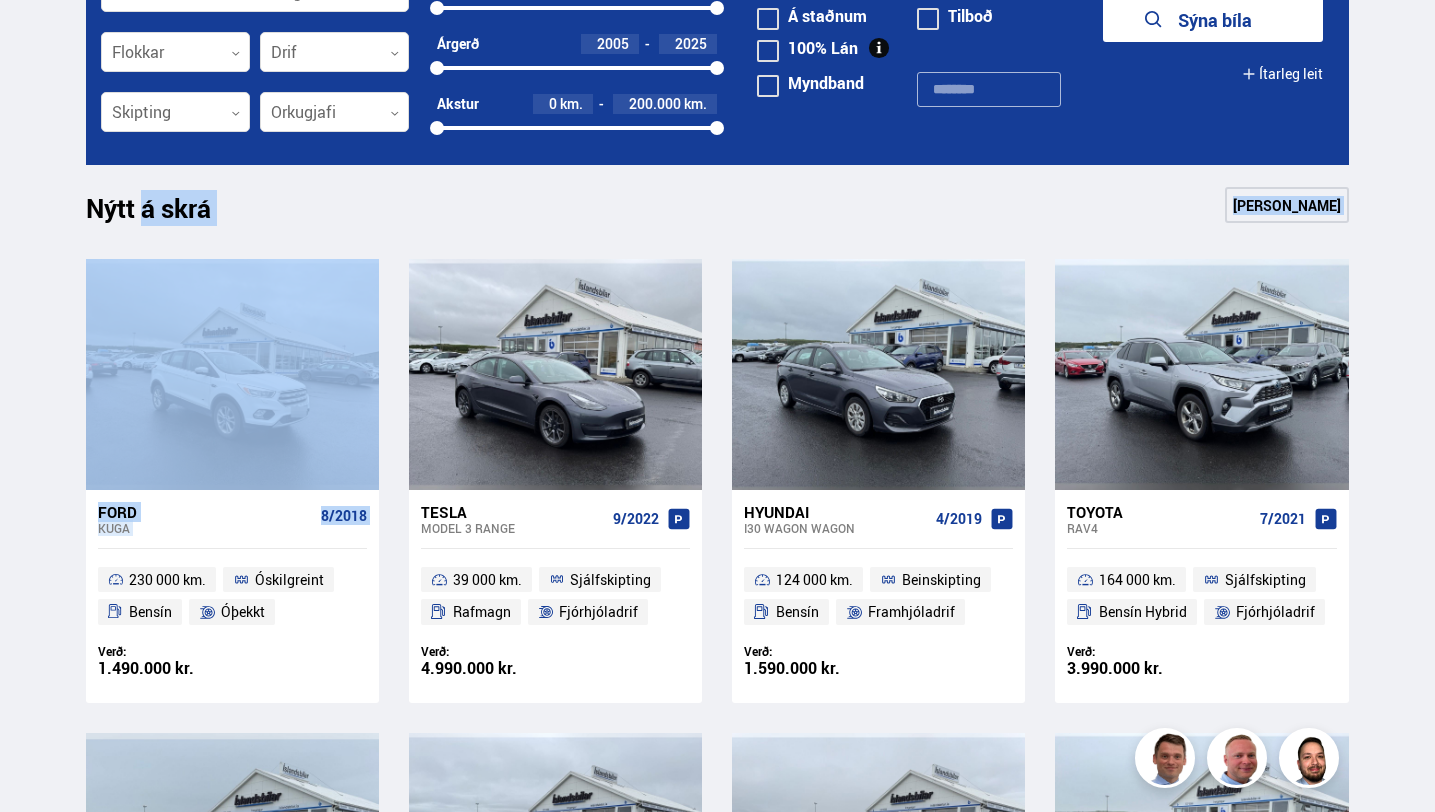 drag, startPoint x: 112, startPoint y: 540, endPoint x: 0, endPoint y: 440, distance: 150.14659 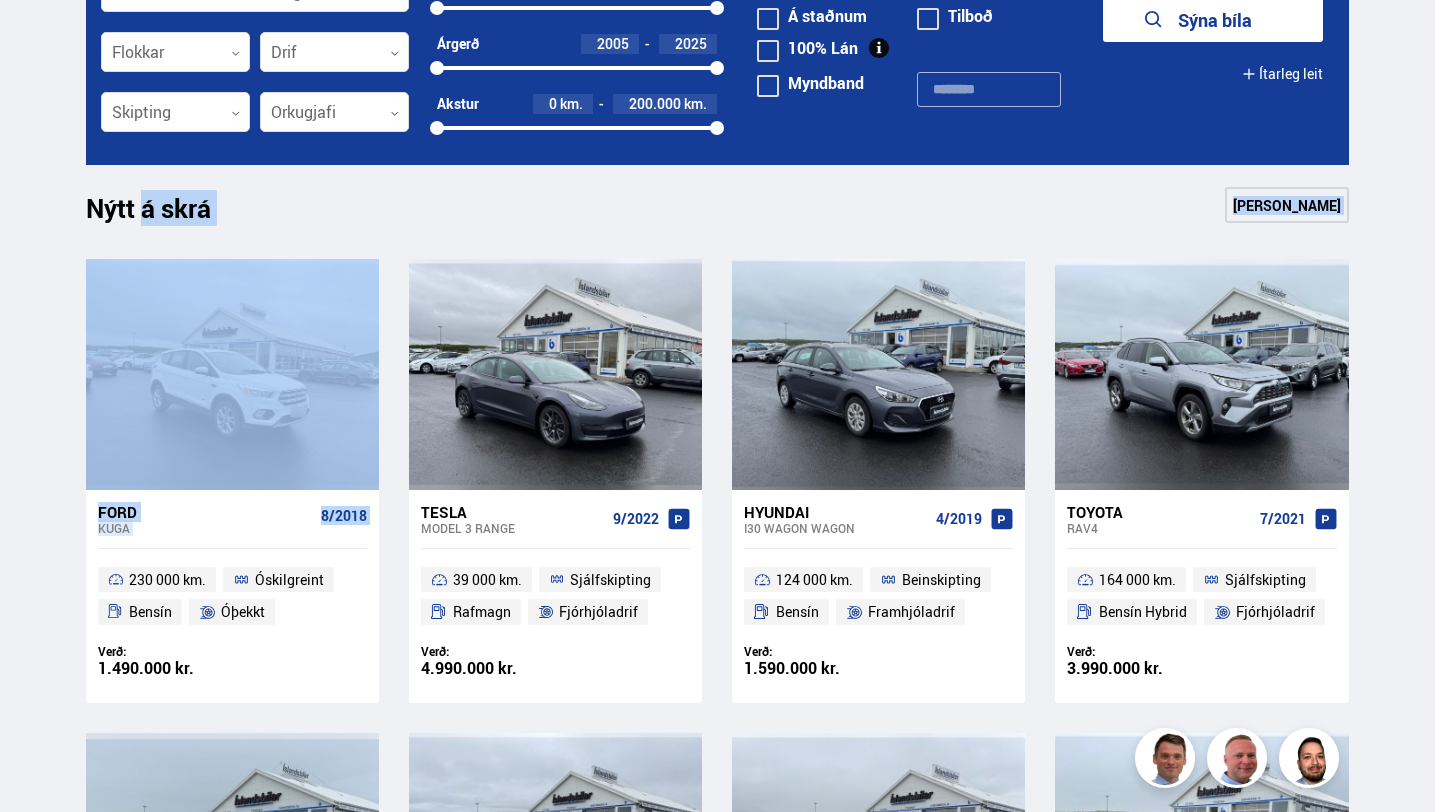 click on "Söluskrá
Þjónusta
Íslandsbílar
[DOMAIN_NAME]
Íslandsvörn
Leiðbeiningar
Um okkur
Vefverslun
is      is
en
[STREET_ADDRESS]
0
[GEOGRAPHIC_DATA]
Þjónusta
Íslandsbílar
[DOMAIN_NAME]
Íslandsvörn
Leiðbeiningar
Um okkur
Vefverslun
Klettháls, 110 Reykjavík    is      is
en
pl
Veldu framleiðanda, gerð eða eiginleika 0   Flokkar 0   Drif 0   Skipting 0   Orkugjafi 0   Verð   100.000   kr.   10.000.000   kr.
+
100000 10000000   Árgerð   2005     2025       2005 2025   Akstur   0   km.   200.000   km.     0 200000
Á staðnum
[GEOGRAPHIC_DATA]
[GEOGRAPHIC_DATA]" at bounding box center (717, 1293) 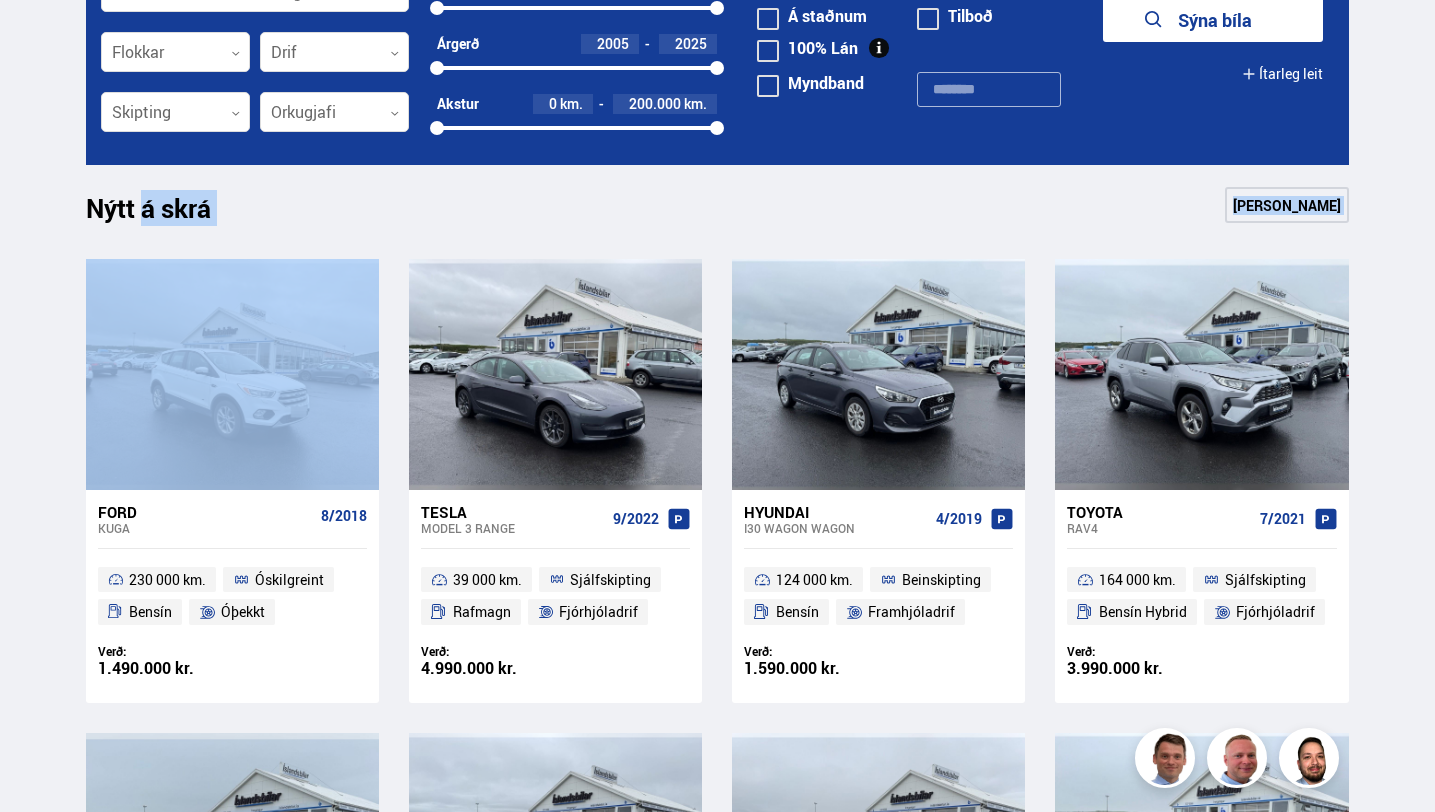 click on "Söluskrá
Þjónusta
Íslandsbílar
[DOMAIN_NAME]
Íslandsvörn
Leiðbeiningar
Um okkur
Vefverslun
is      is
en
[STREET_ADDRESS]
0
[GEOGRAPHIC_DATA]
Þjónusta
Íslandsbílar
[DOMAIN_NAME]
Íslandsvörn
Leiðbeiningar
Um okkur
Vefverslun
Klettháls, 110 Reykjavík    is      is
en
pl
Veldu framleiðanda, gerð eða eiginleika 0   Flokkar 0   Drif 0   Skipting 0   Orkugjafi 0   Verð   100.000   kr.   10.000.000   kr.
+
100000 10000000   Árgerð   2005     2025       2005 2025   Akstur   0   km.   200.000   km.     0 200000
Á staðnum
[GEOGRAPHIC_DATA]
[GEOGRAPHIC_DATA]" at bounding box center (717, 1293) 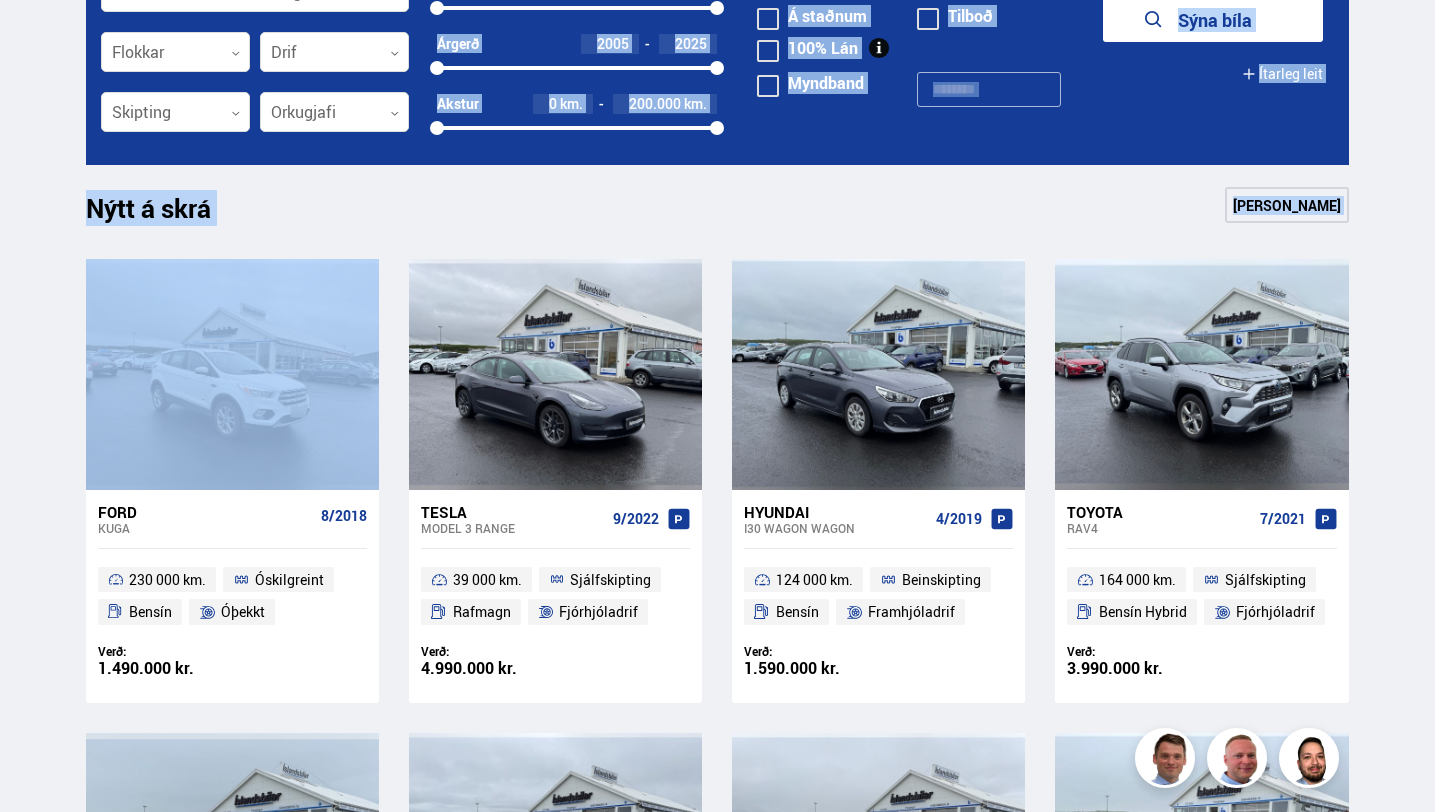 scroll, scrollTop: 556, scrollLeft: 0, axis: vertical 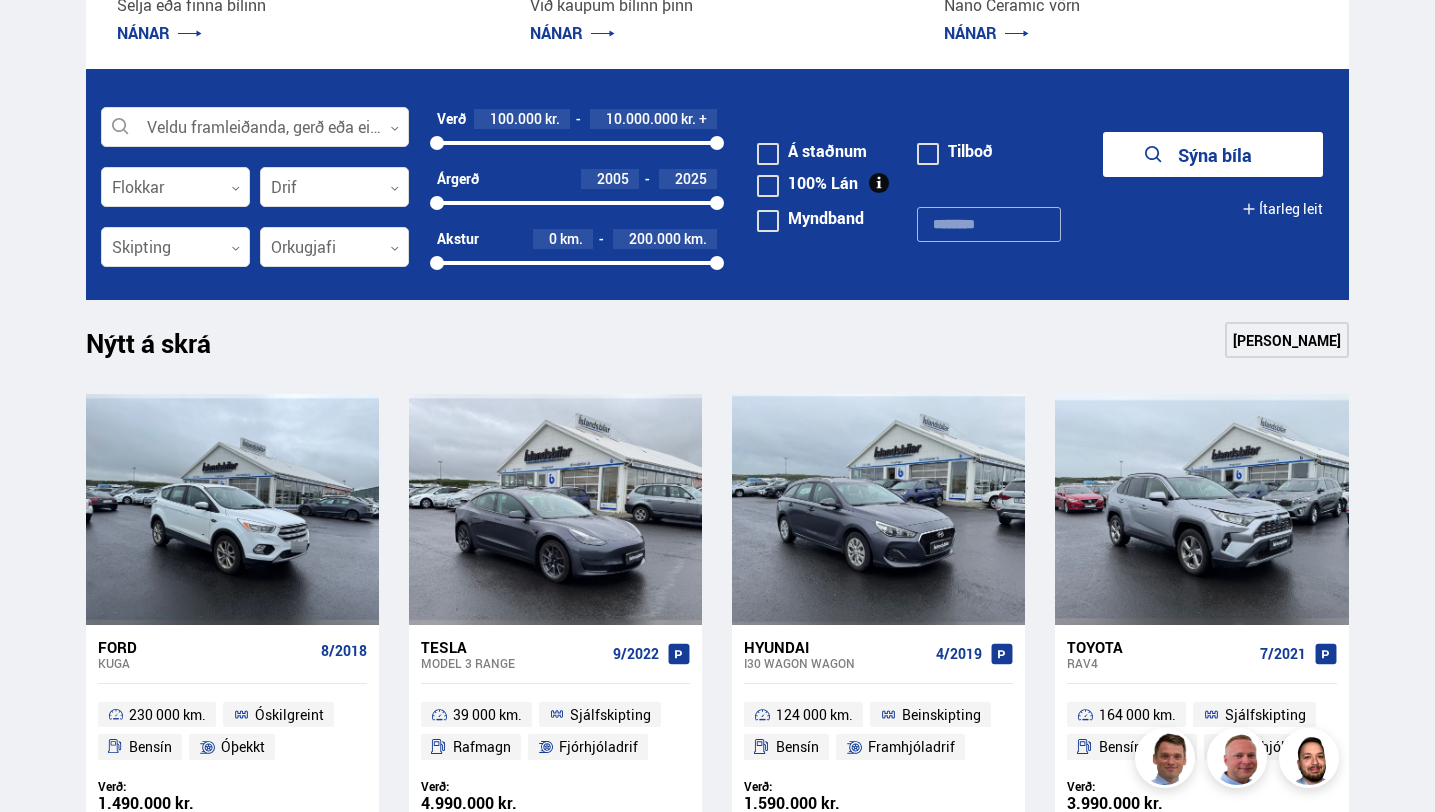 drag, startPoint x: 38, startPoint y: 466, endPoint x: 0, endPoint y: 448, distance: 42.047592 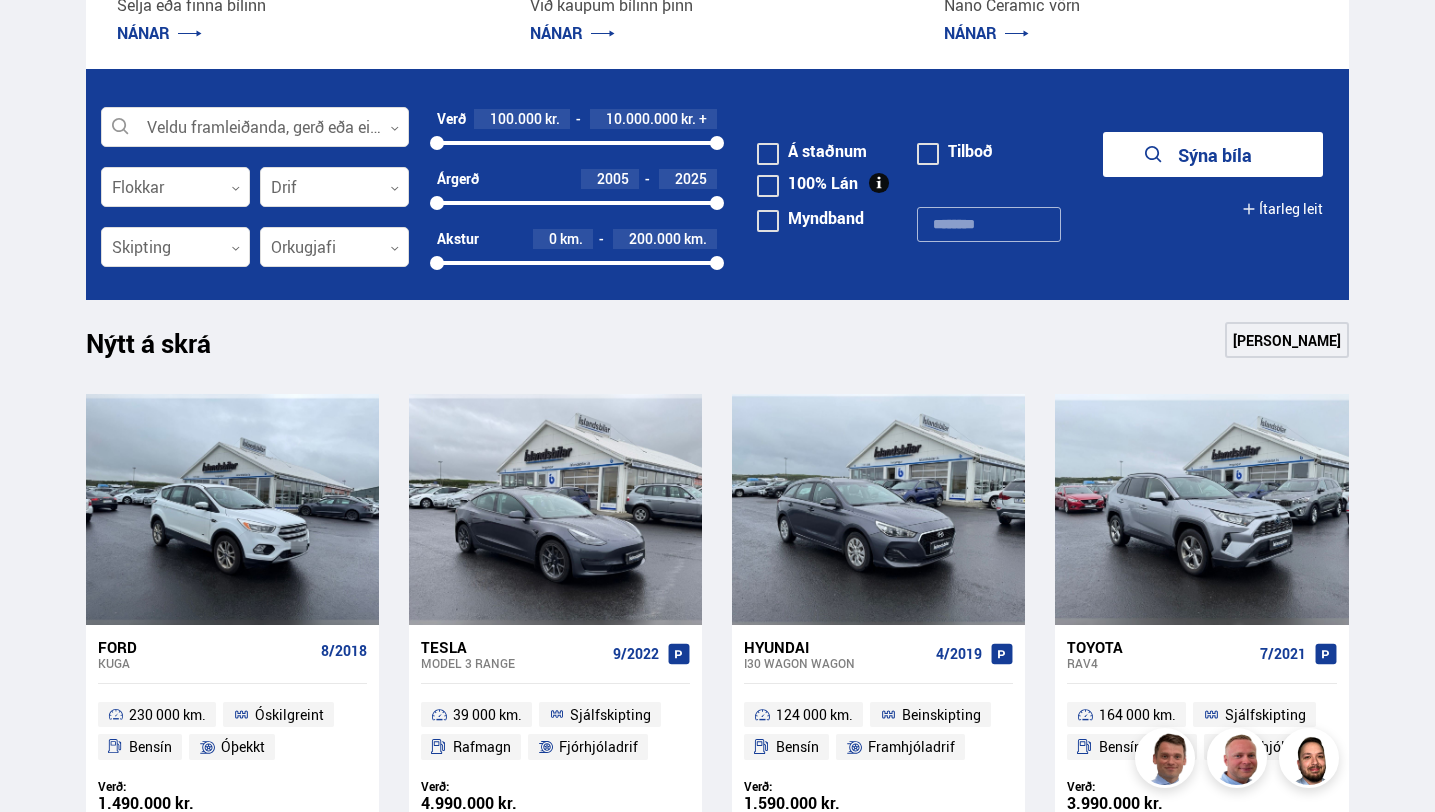 click on "Söluskrá
Þjónusta
Íslandsbílar
[DOMAIN_NAME]
Íslandsvörn
Leiðbeiningar
Um okkur
Vefverslun
is      is
en
[STREET_ADDRESS]
0
[GEOGRAPHIC_DATA]
Þjónusta
Íslandsbílar
[DOMAIN_NAME]
Íslandsvörn
Leiðbeiningar
Um okkur
Vefverslun
Klettháls, 110 Reykjavík    is      is
en
pl
Veldu framleiðanda, gerð eða eiginleika 0   Flokkar 0   Drif 0   Skipting 0   Orkugjafi 0   Verð   100.000   kr.   10.000.000   kr.
+
100000 10000000   Árgerð   2005     2025       2005 2025   Akstur   0   km.   200.000   km.     0 200000
Á staðnum
[GEOGRAPHIC_DATA]
[GEOGRAPHIC_DATA]" at bounding box center [717, 1428] 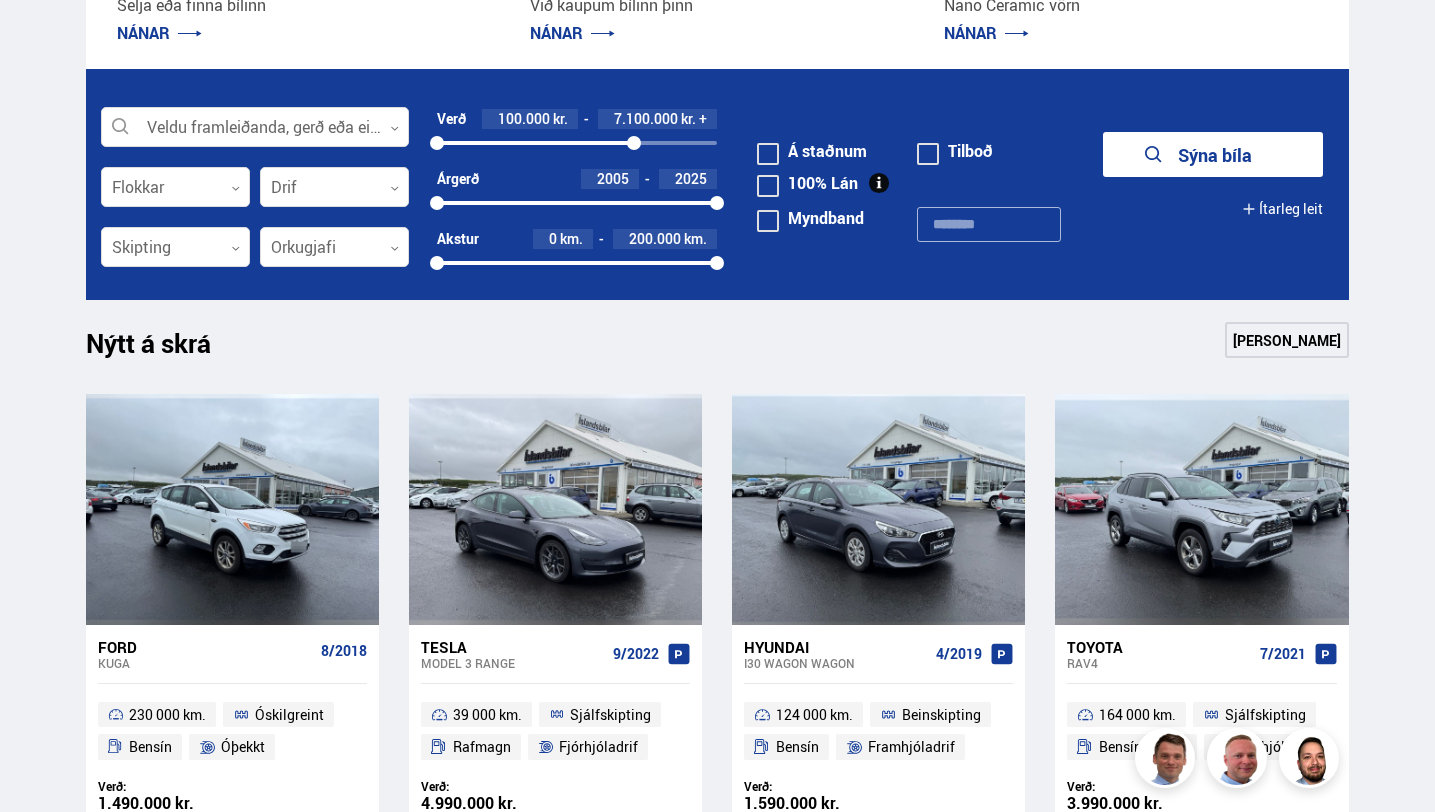 drag, startPoint x: 721, startPoint y: 141, endPoint x: 634, endPoint y: 139, distance: 87.02299 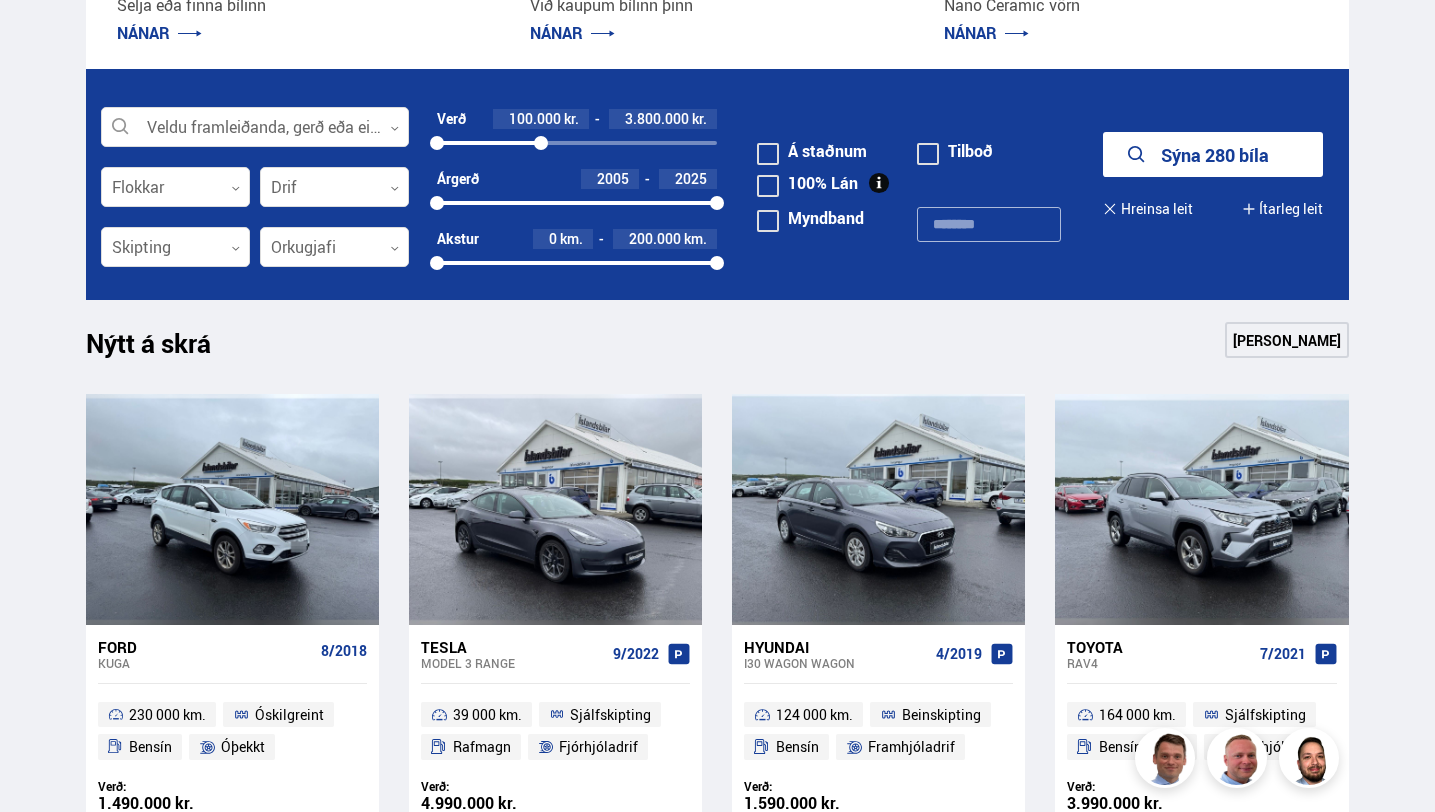 drag, startPoint x: 634, startPoint y: 139, endPoint x: 541, endPoint y: 139, distance: 93 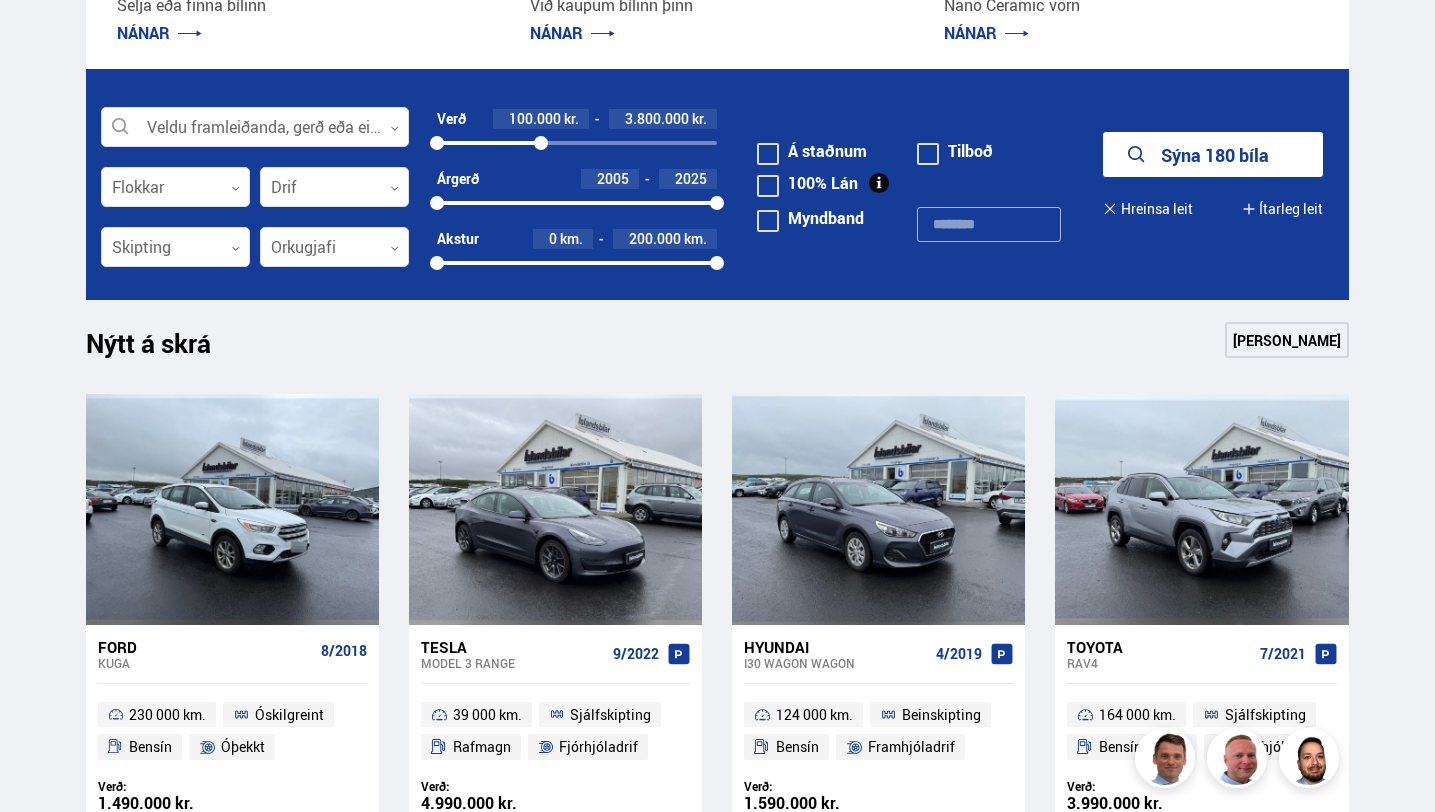 click at bounding box center [489, 143] 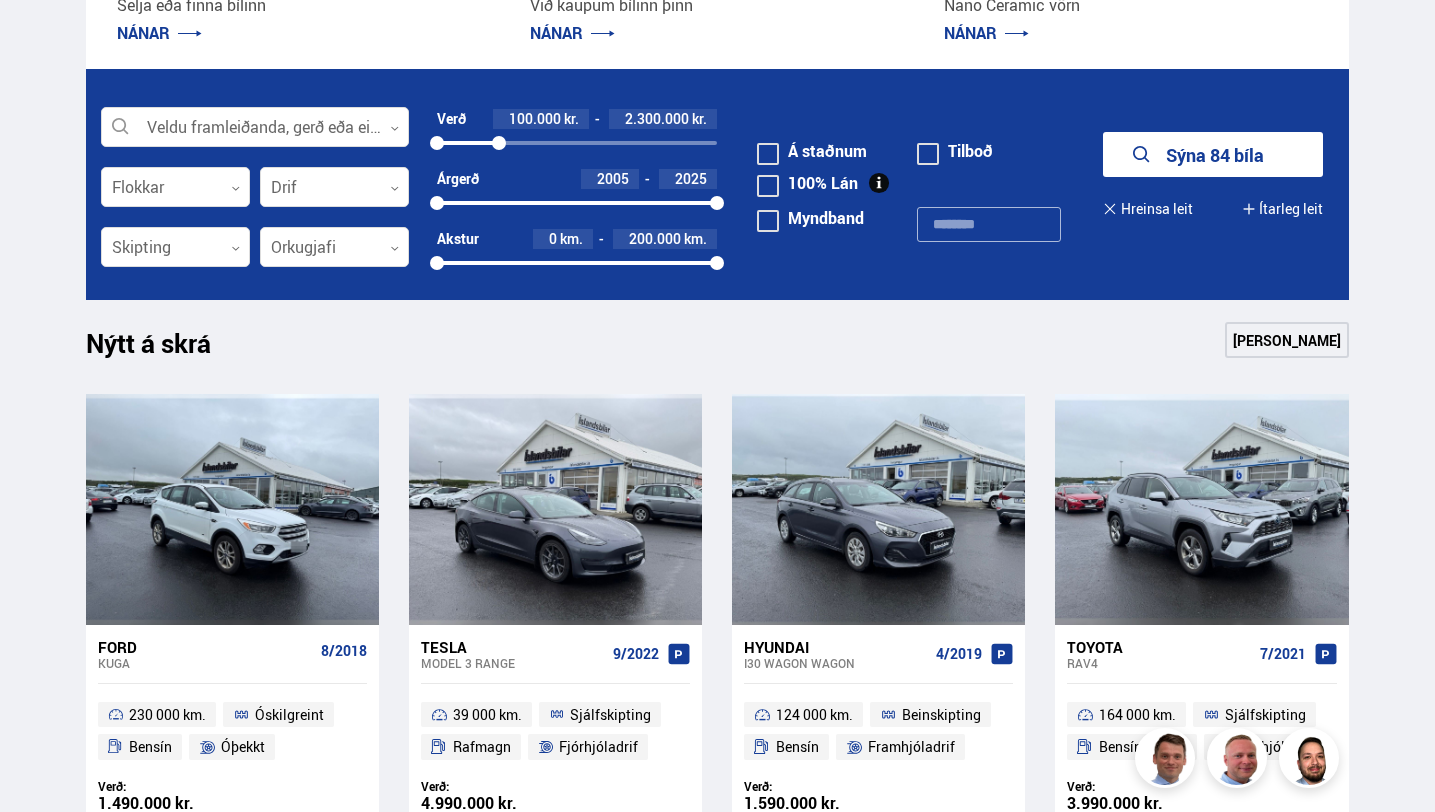 click at bounding box center [468, 143] 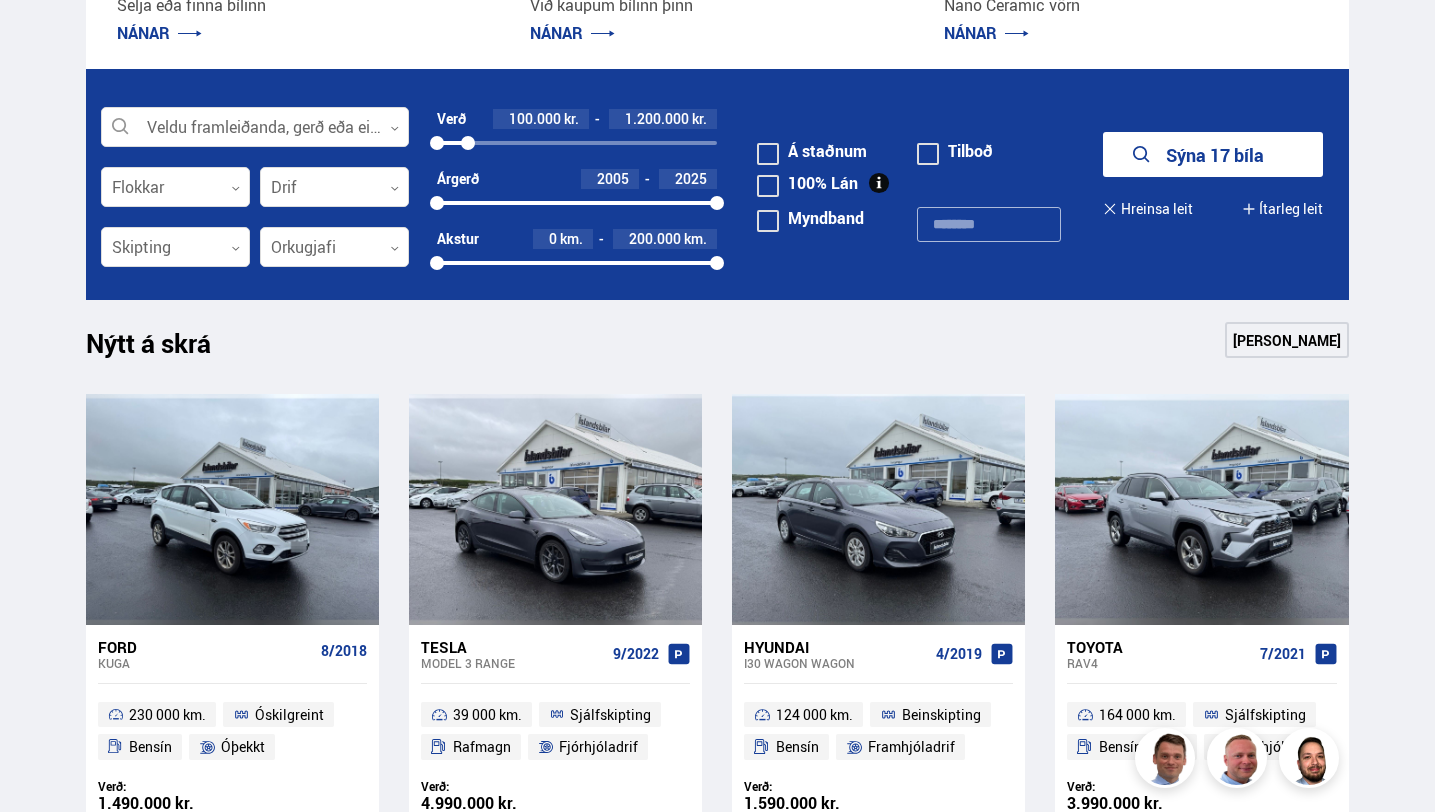 click at bounding box center [468, 143] 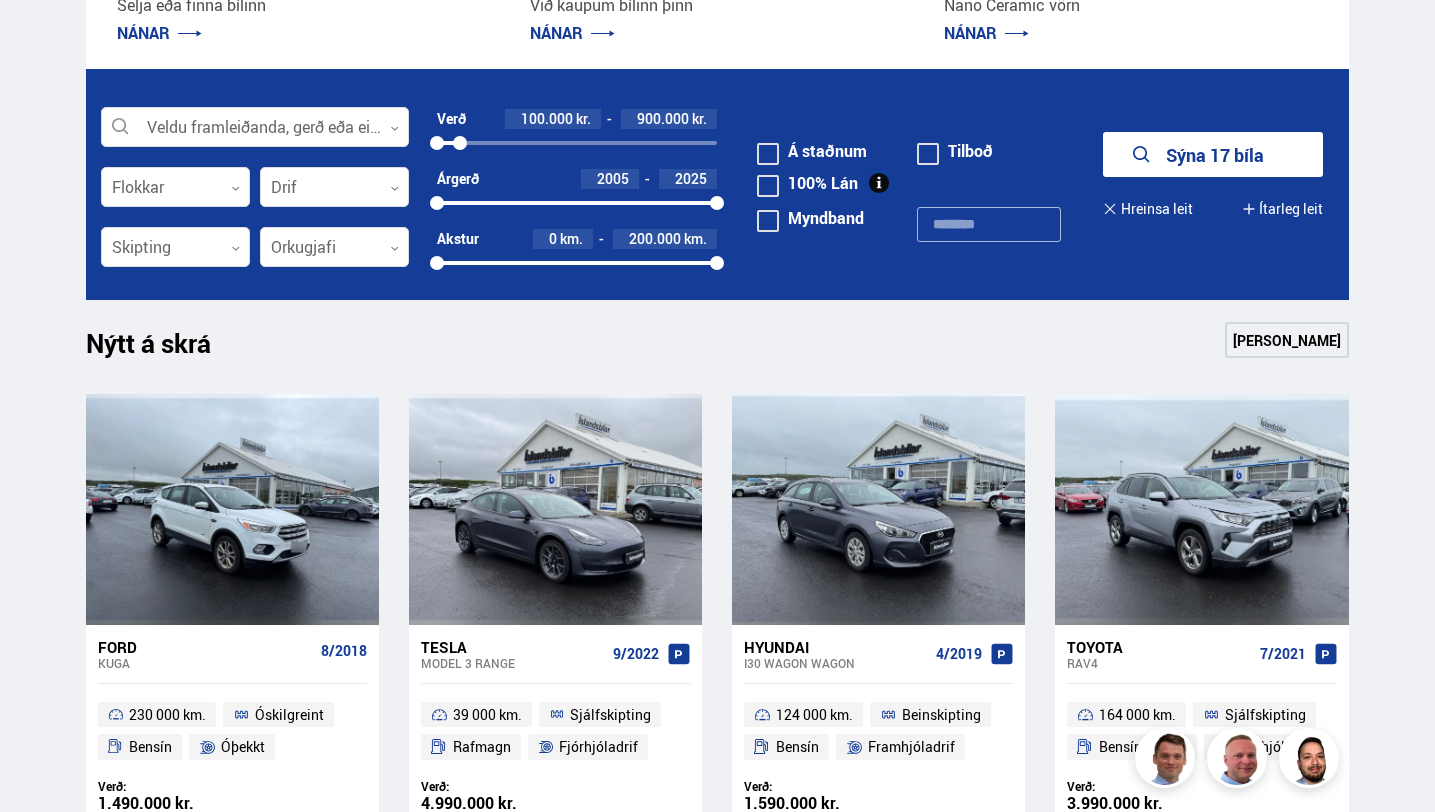 click at bounding box center (460, 143) 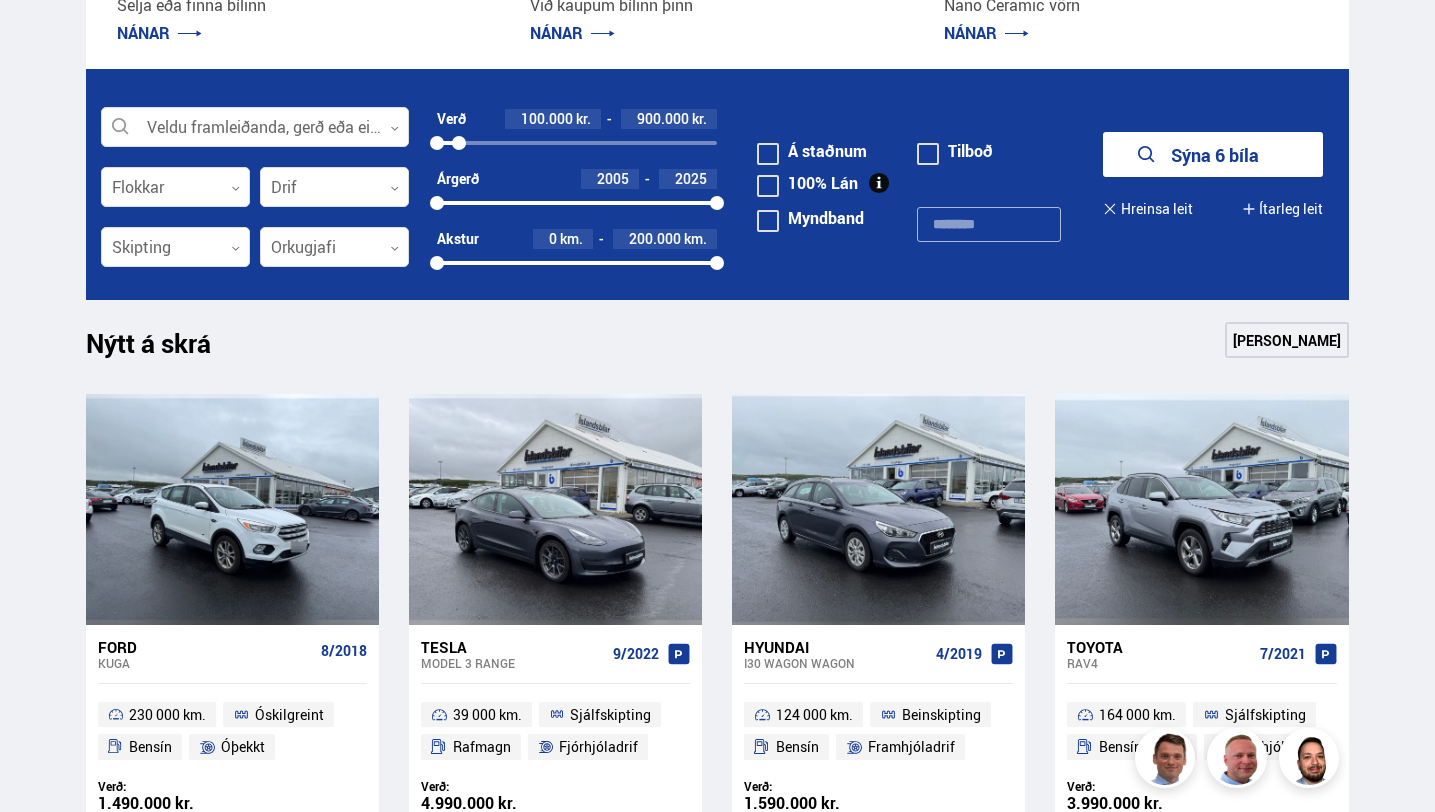 click on "Sýna 6 bíla" at bounding box center [1213, 154] 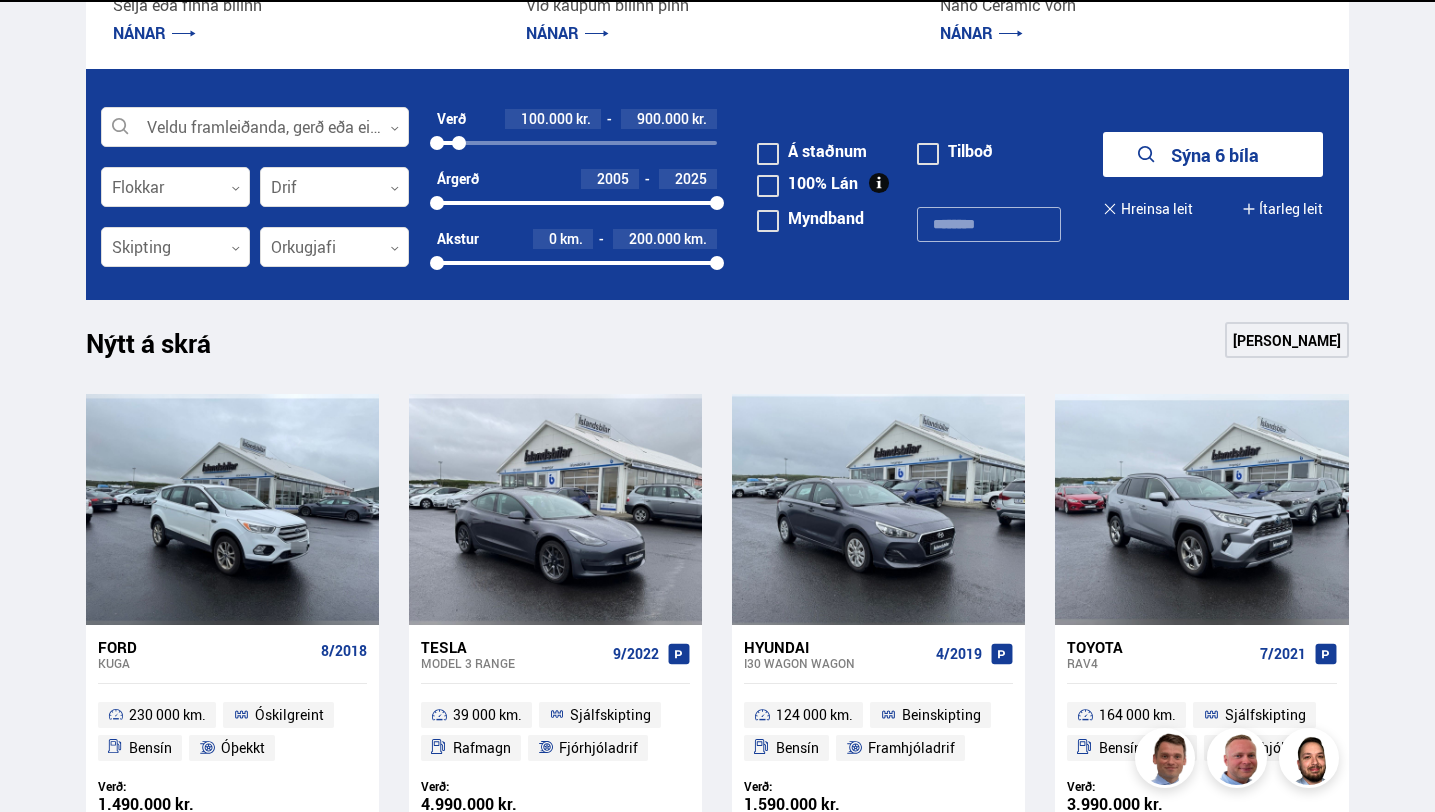 scroll, scrollTop: 0, scrollLeft: 0, axis: both 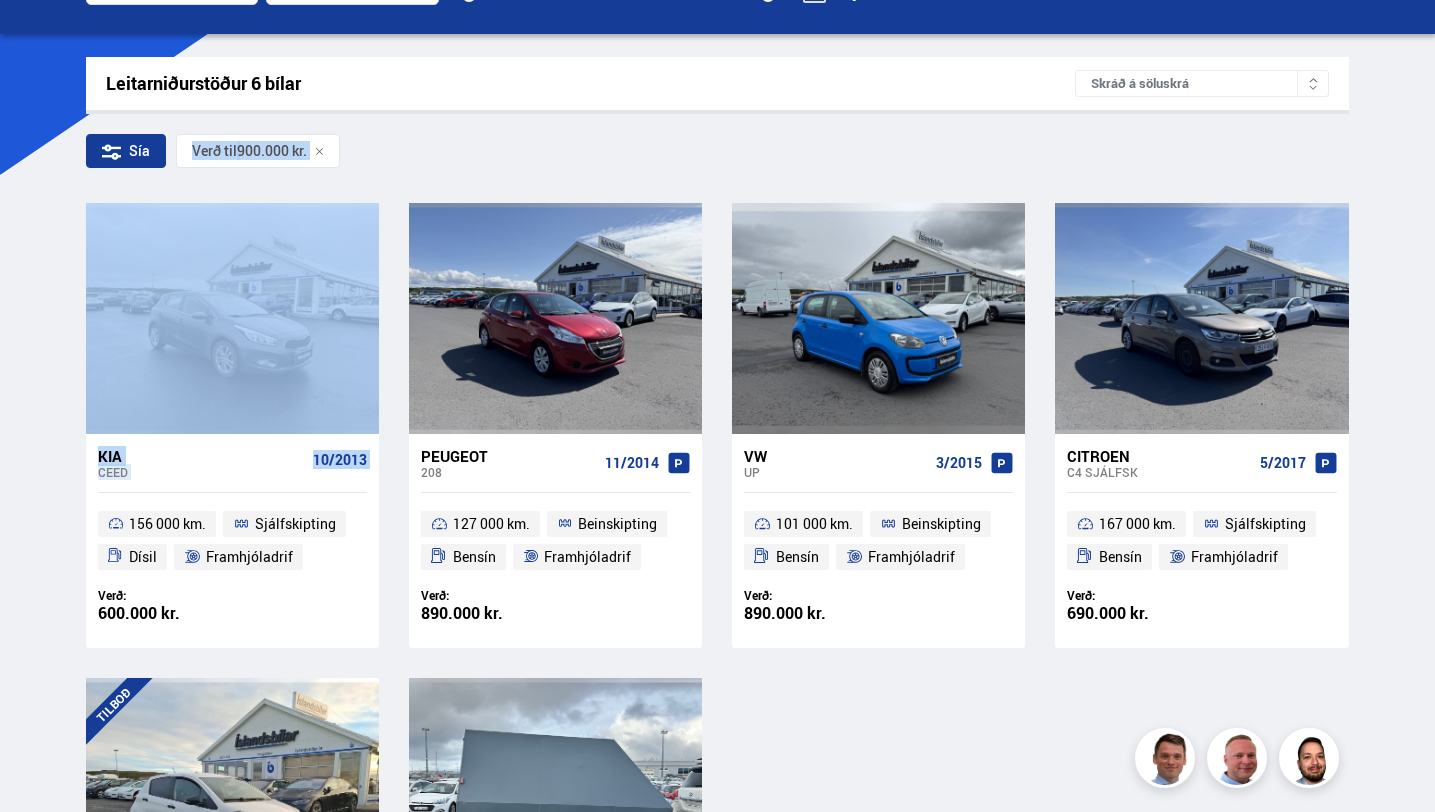 drag, startPoint x: 55, startPoint y: 381, endPoint x: 0, endPoint y: 466, distance: 101.24229 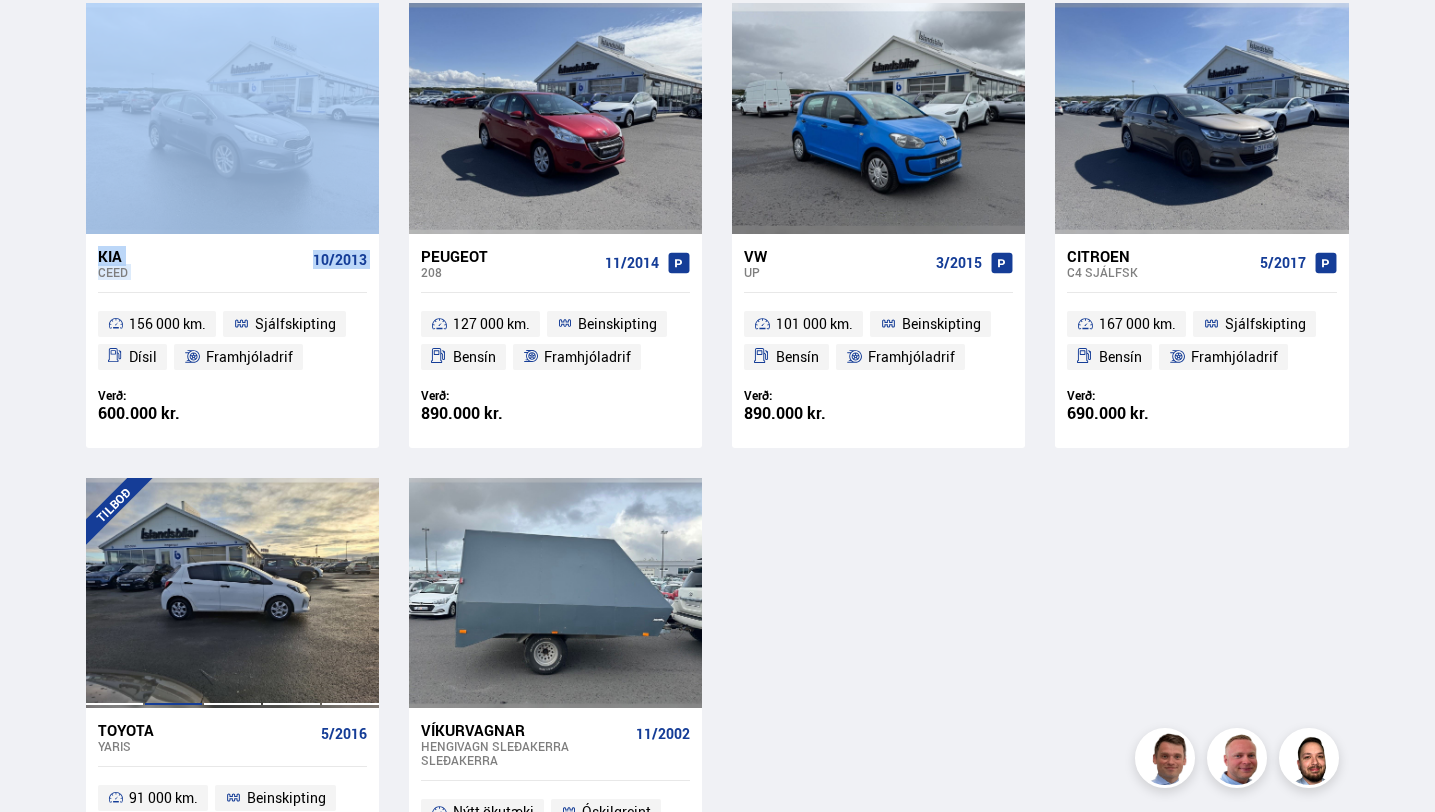 scroll, scrollTop: 519, scrollLeft: 0, axis: vertical 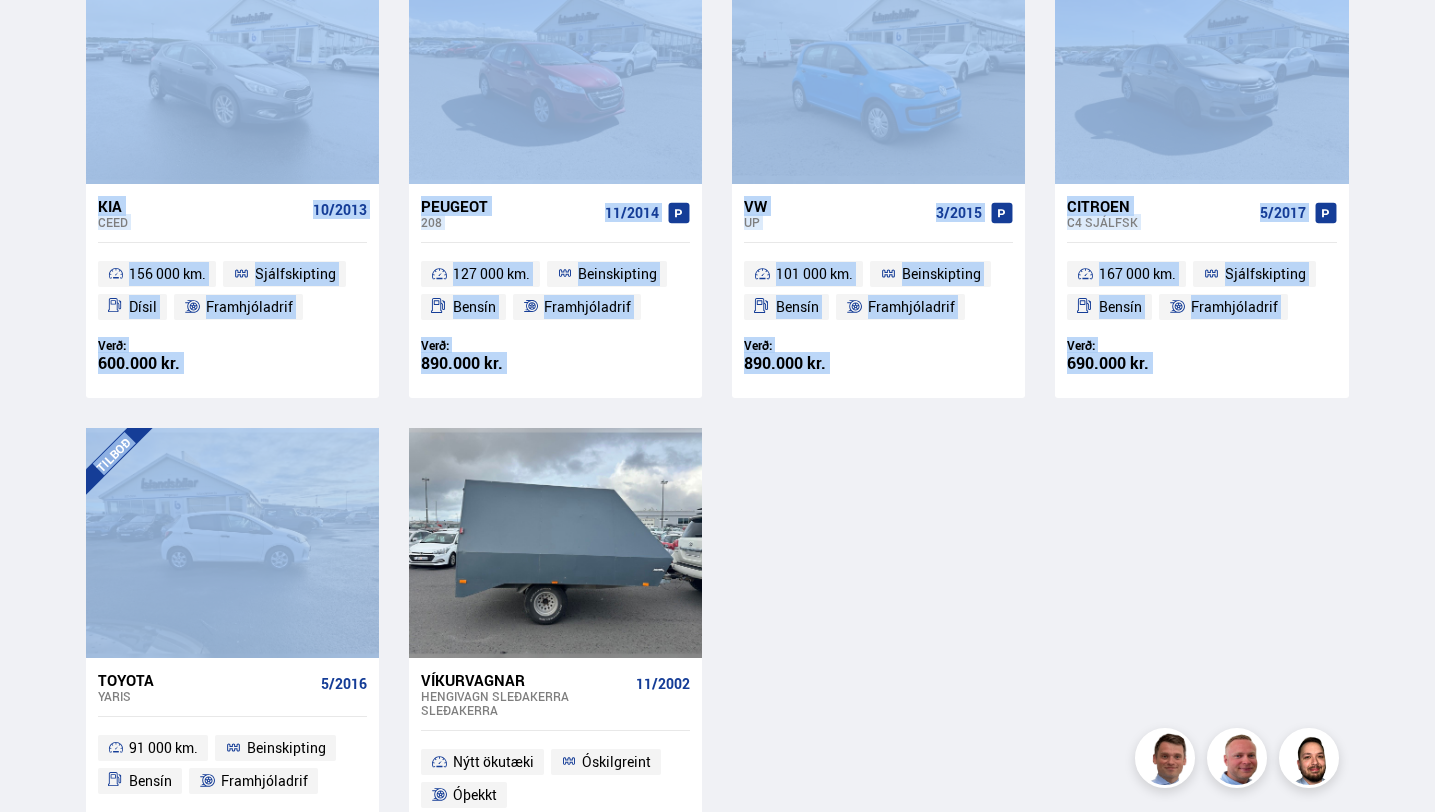 drag, startPoint x: 130, startPoint y: 320, endPoint x: 0, endPoint y: 459, distance: 190.31816 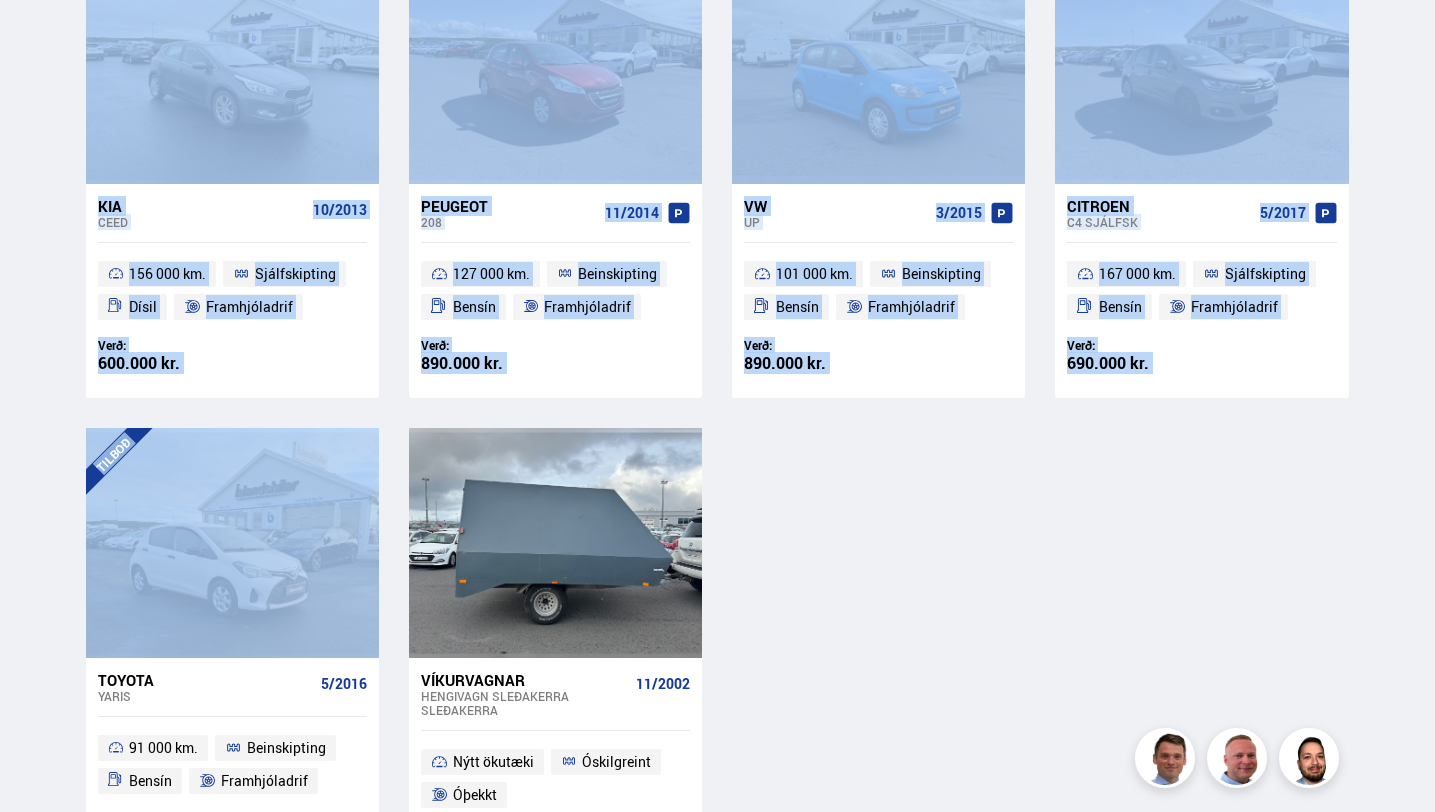 click on "Söluskrá
Þjónusta
Íslandsbílar
[DOMAIN_NAME]
Íslandsvörn
Leiðbeiningar
Um okkur
Vefverslun
is      is
en
[STREET_ADDRESS]
0
[GEOGRAPHIC_DATA]
Þjónusta
Íslandsbílar
[DOMAIN_NAME]
Íslandsvörn
Leiðbeiningar
Um okkur
Vefverslun
Klettháls, 110 Reykjavík    is      is
en
pl
Veldu framleiðanda, gerð eða eiginleika 0   Flokkar 0   Drif 0   Skipting 0   Orkugjafi 0   Verð   100.000   kr.   900.000   kr.     100000 900000   Árgerð   2005     2025       2005 2025   Akstur   0   km.   200.000   km.     0 200000
Á staðnum
[GEOGRAPHIC_DATA]
[GEOGRAPHIC_DATA]
100% Lán" at bounding box center [717, 386] 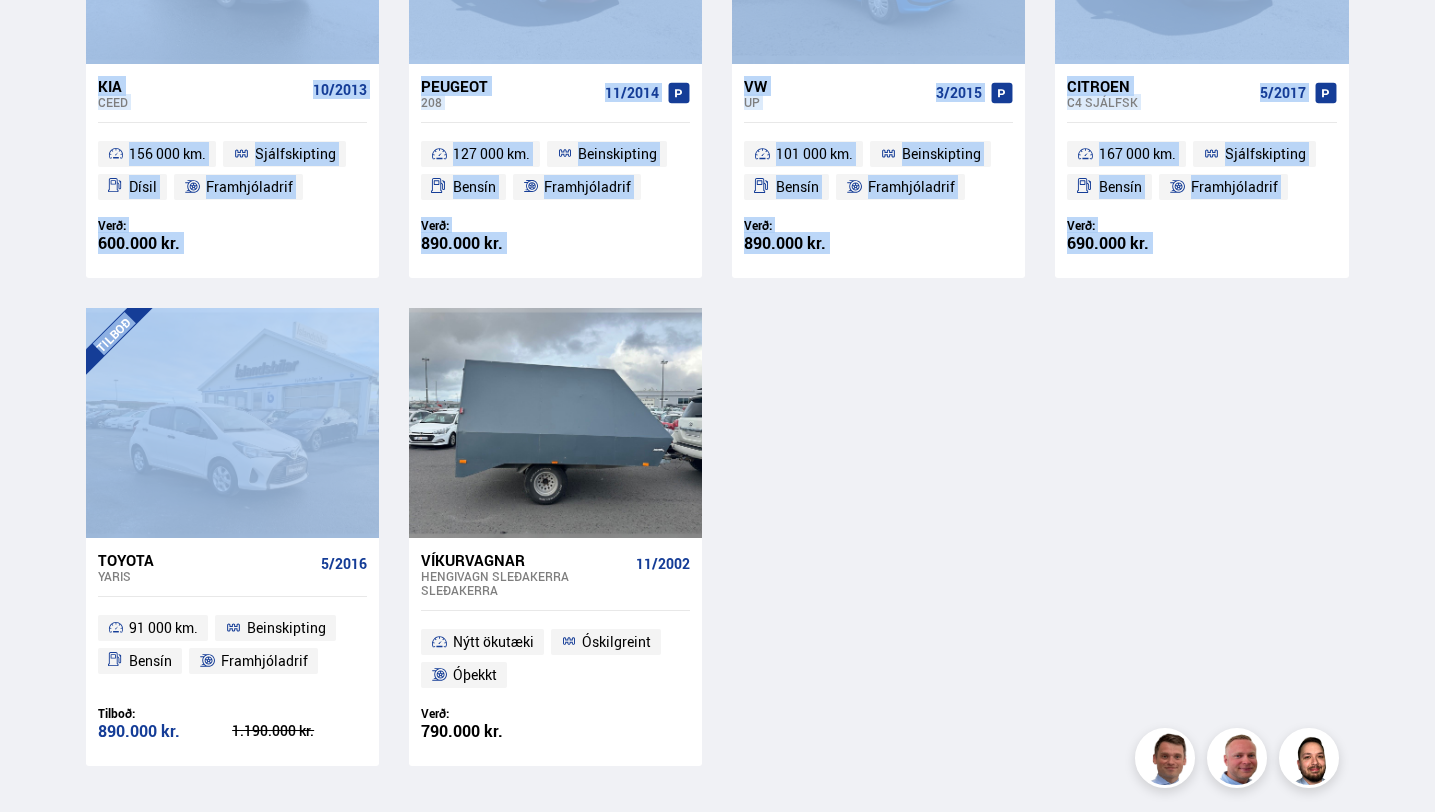 scroll, scrollTop: 669, scrollLeft: 0, axis: vertical 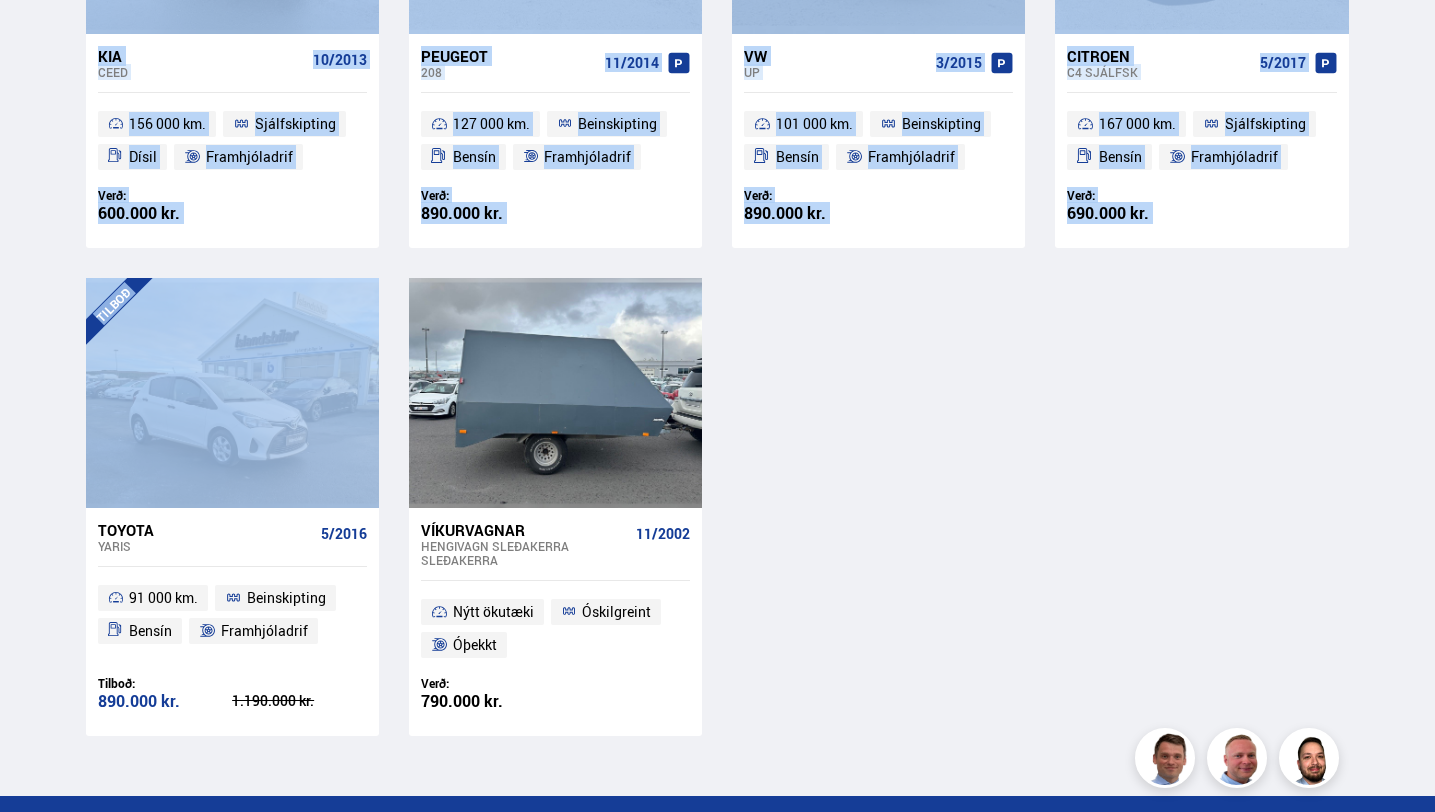 drag, startPoint x: 72, startPoint y: 420, endPoint x: 0, endPoint y: 519, distance: 122.41323 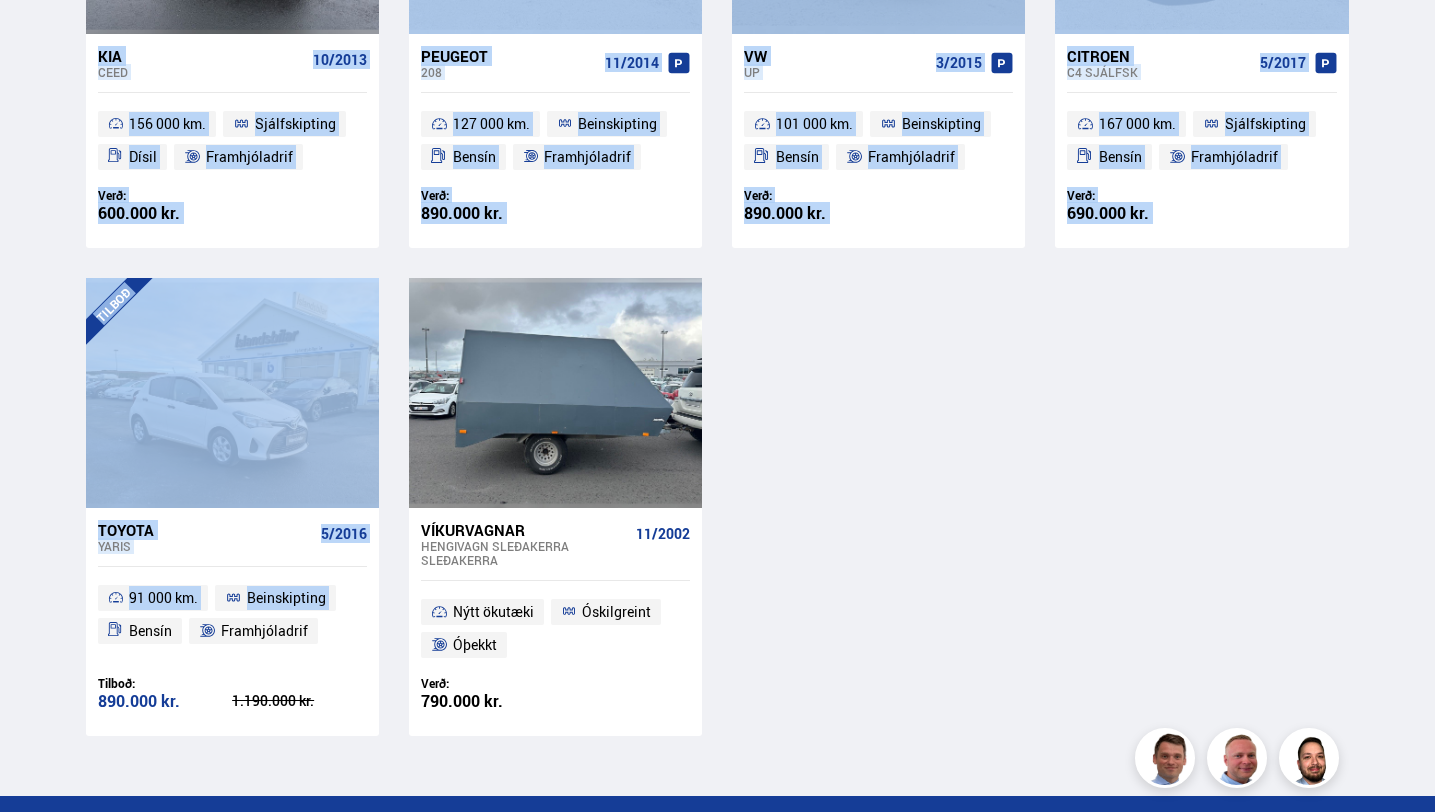 scroll, scrollTop: 468, scrollLeft: 0, axis: vertical 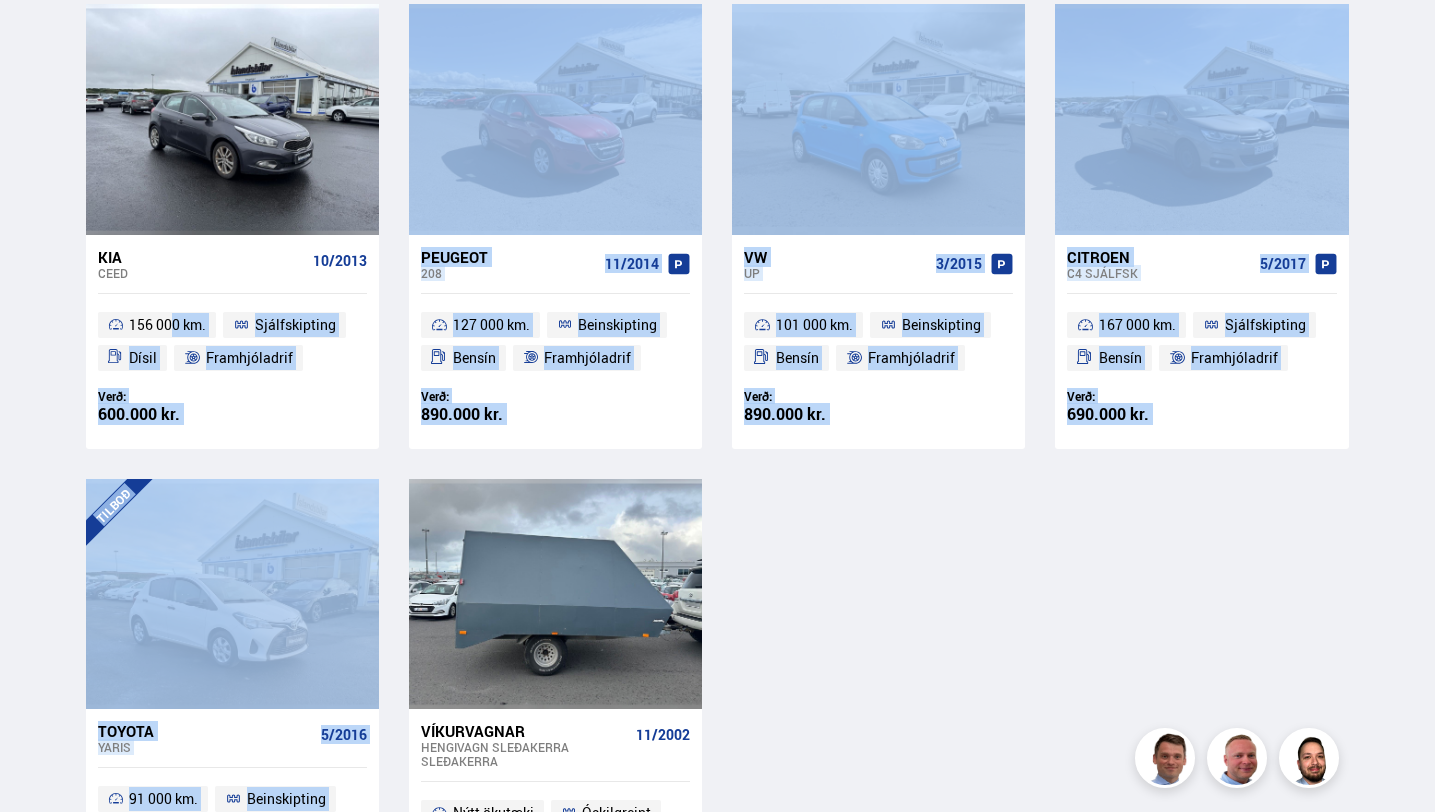 drag, startPoint x: 33, startPoint y: 655, endPoint x: 0, endPoint y: 446, distance: 211.58922 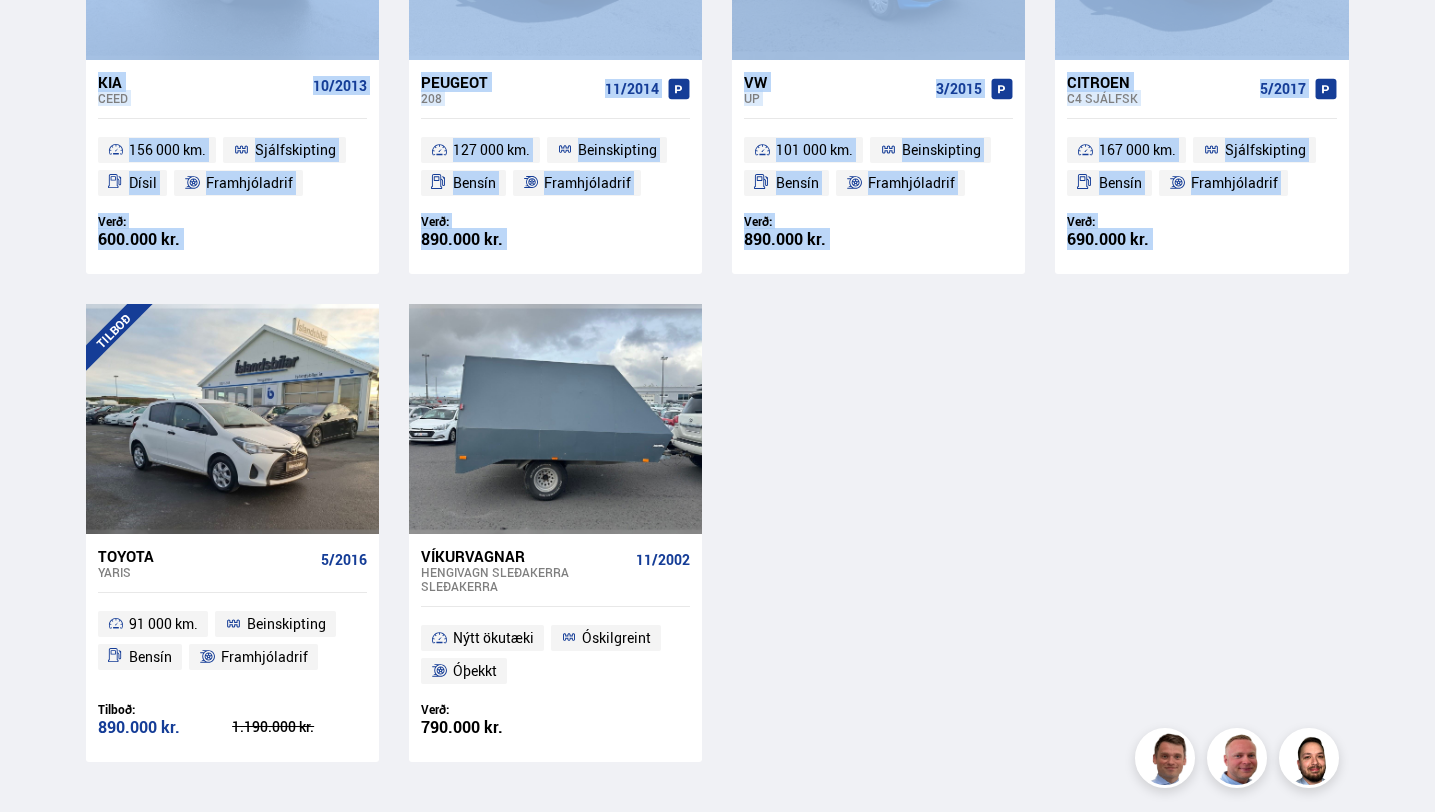 scroll, scrollTop: 0, scrollLeft: 0, axis: both 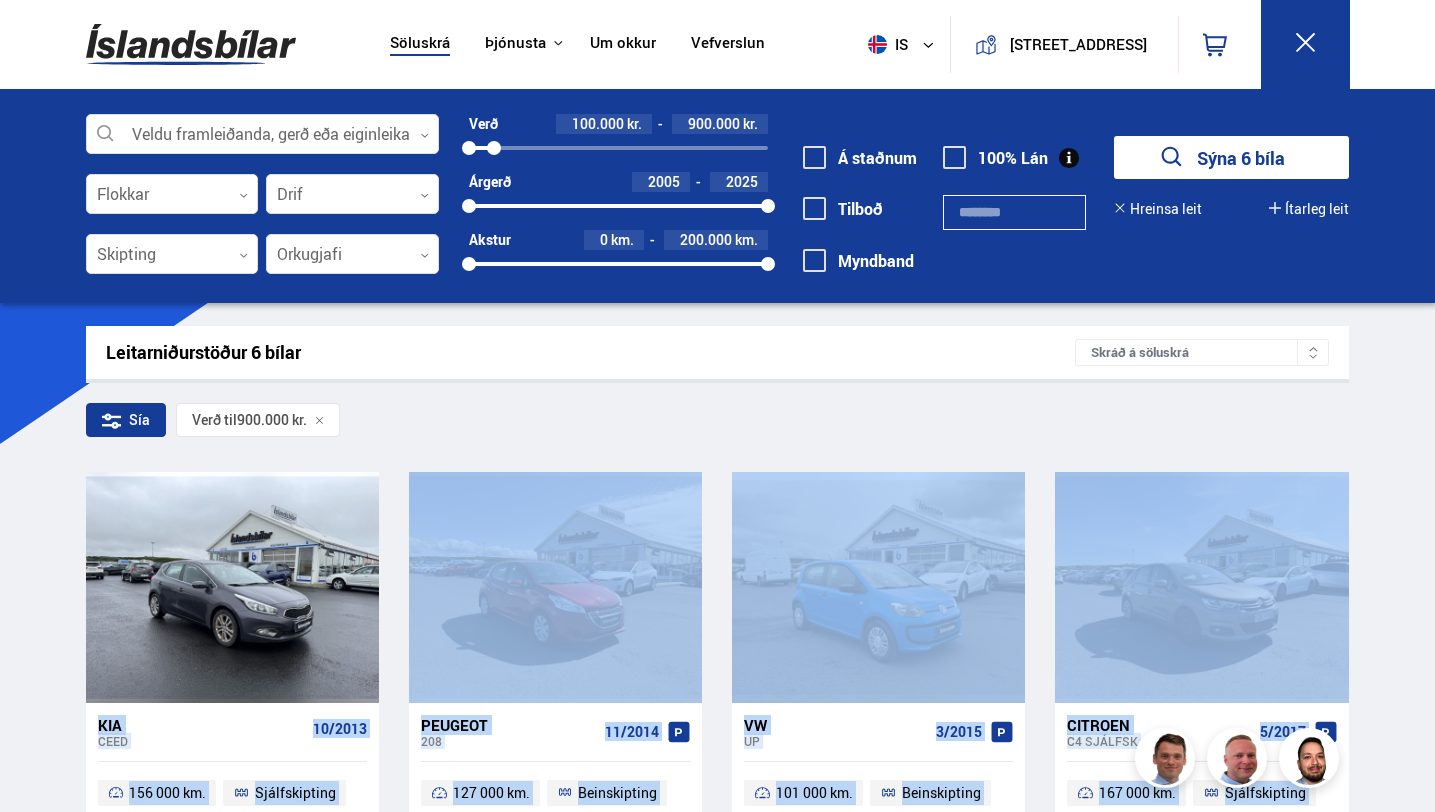 drag, startPoint x: 127, startPoint y: 679, endPoint x: 0, endPoint y: 563, distance: 172.00291 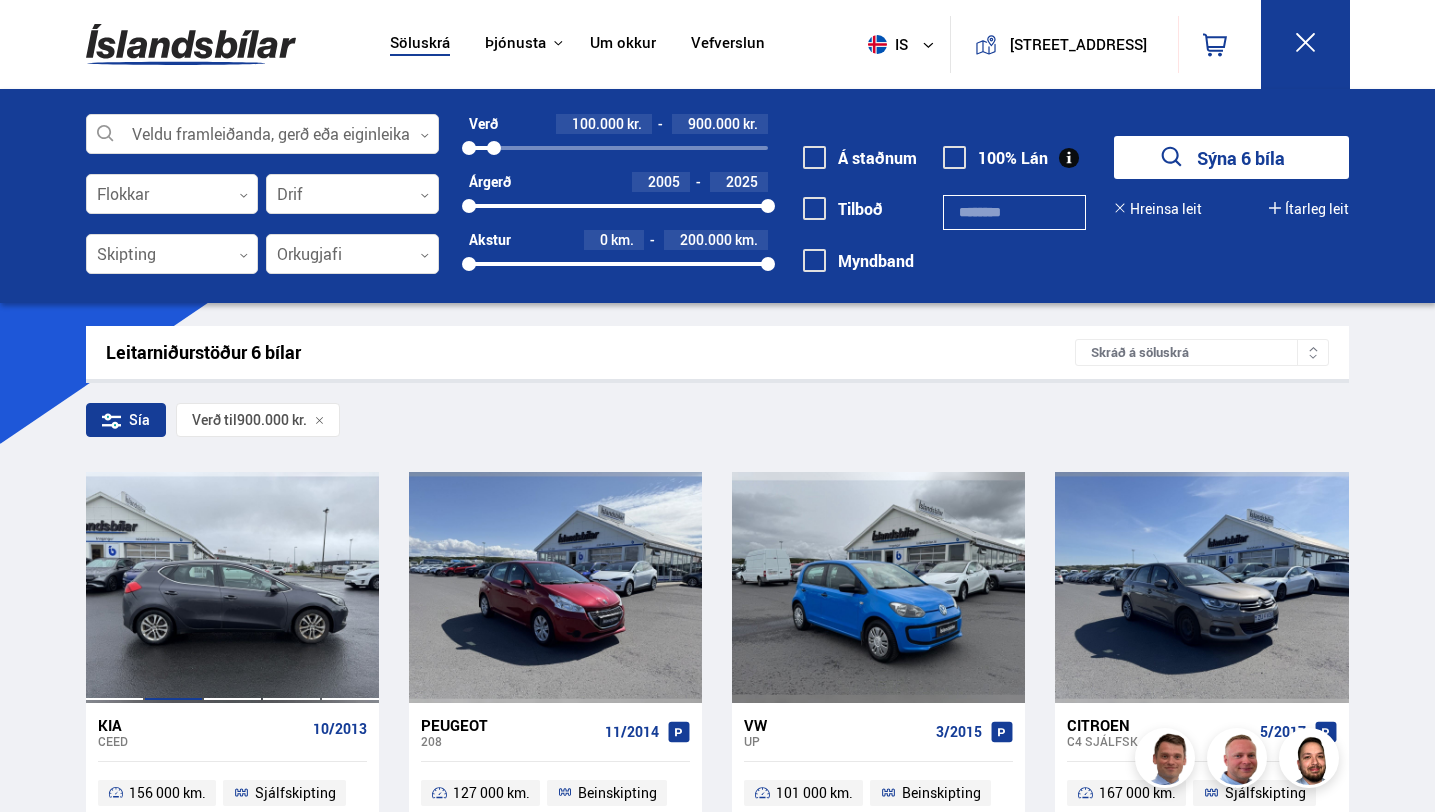 click at bounding box center [173, 587] 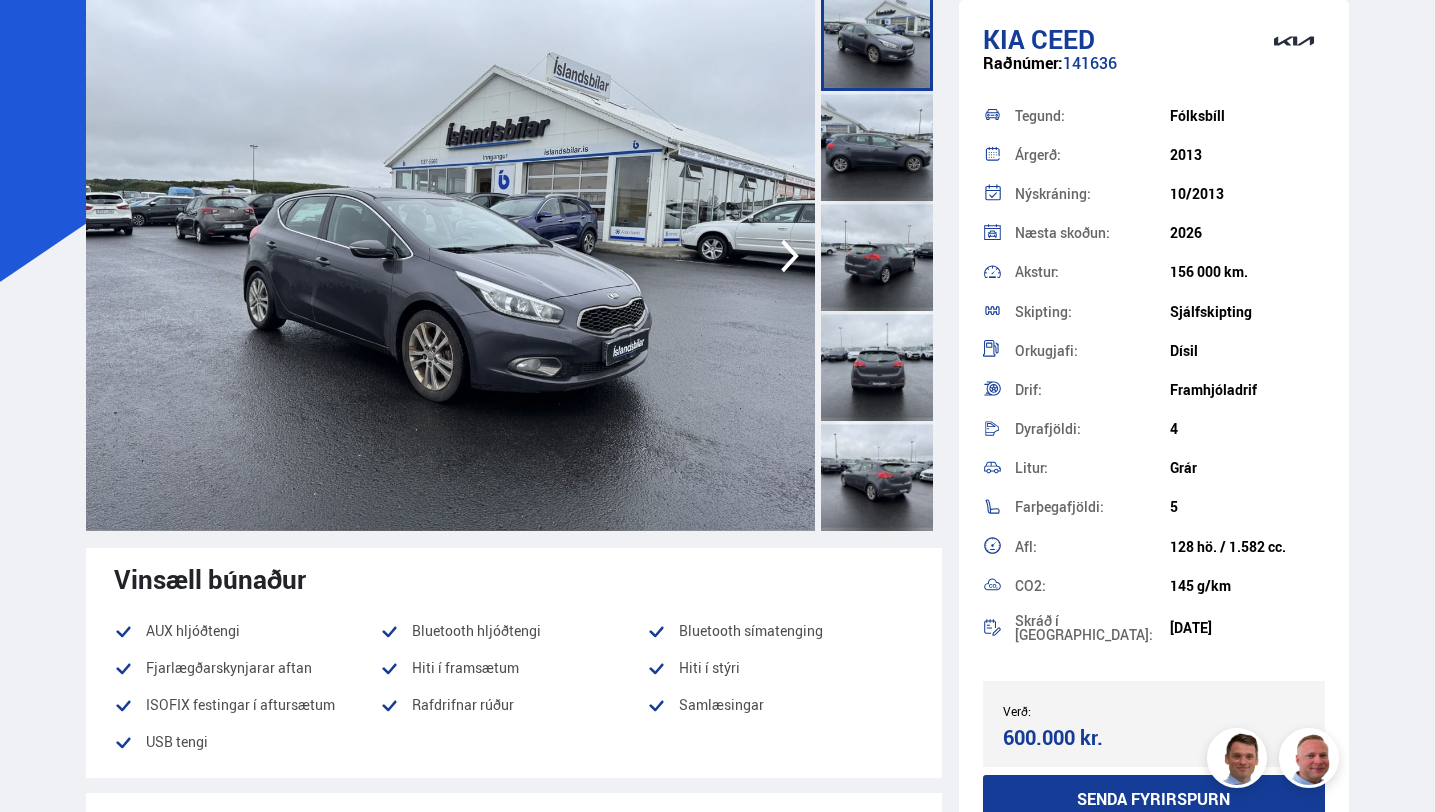 scroll, scrollTop: 18, scrollLeft: 0, axis: vertical 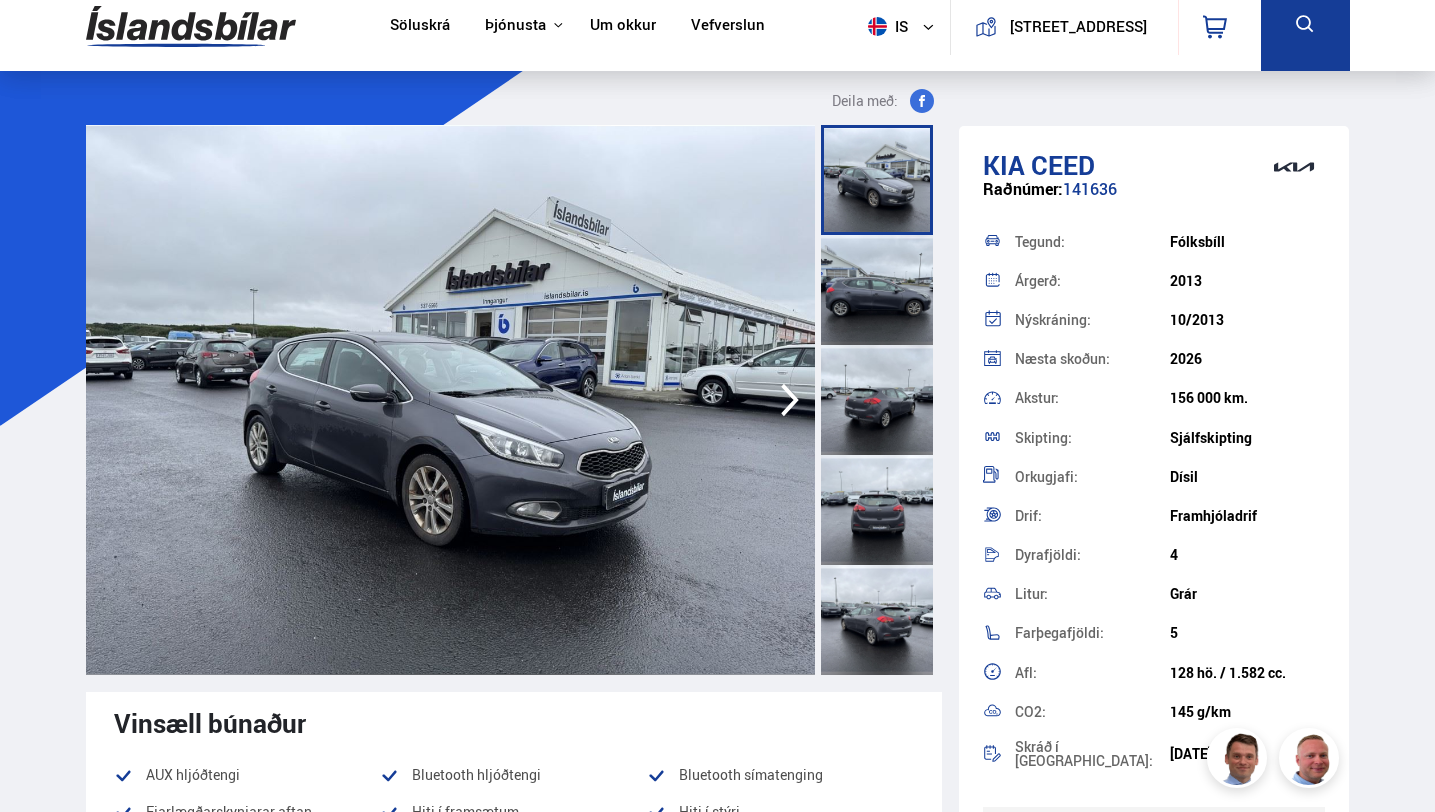 drag, startPoint x: 864, startPoint y: 612, endPoint x: 856, endPoint y: 656, distance: 44.72136 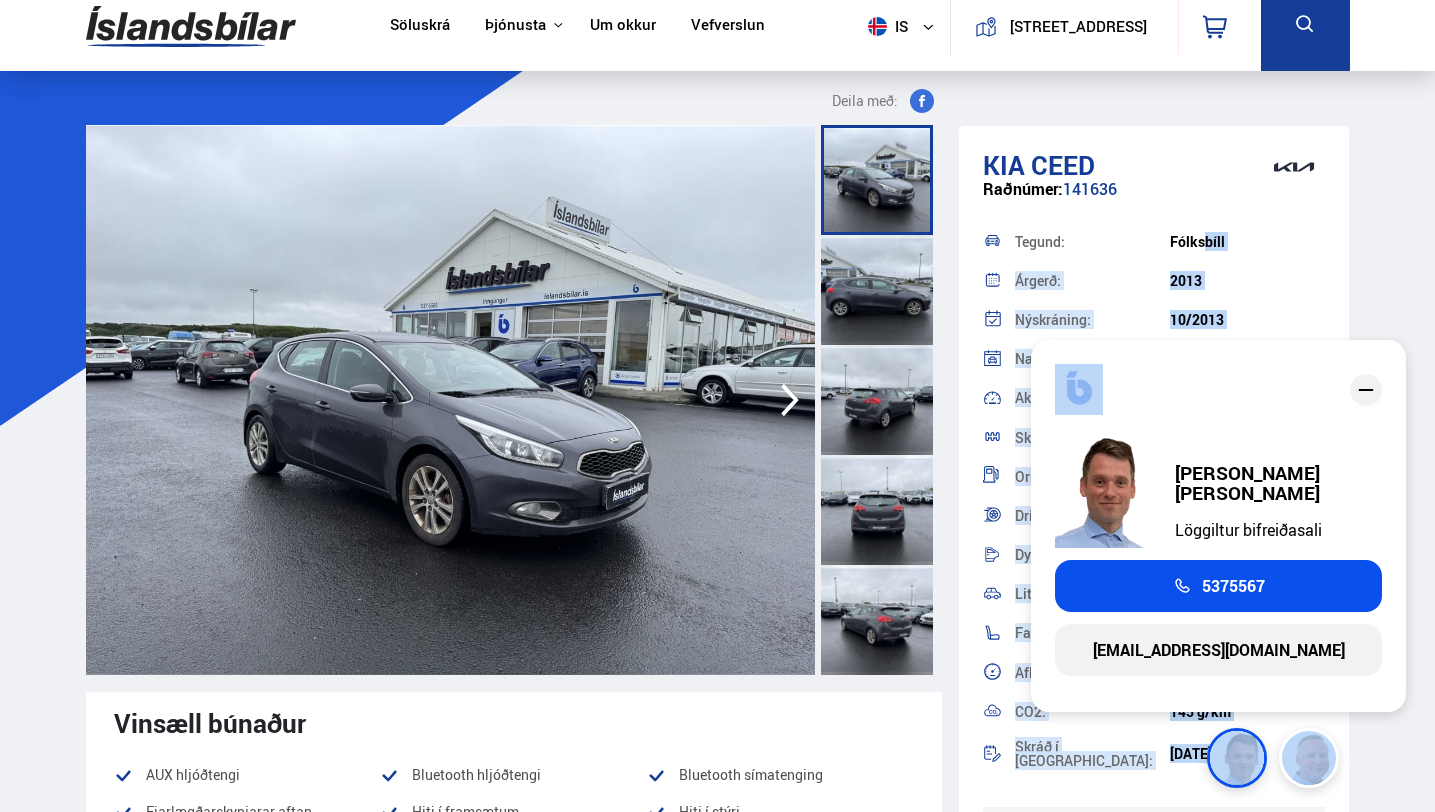 drag, startPoint x: 1172, startPoint y: 223, endPoint x: 1182, endPoint y: 311, distance: 88.56636 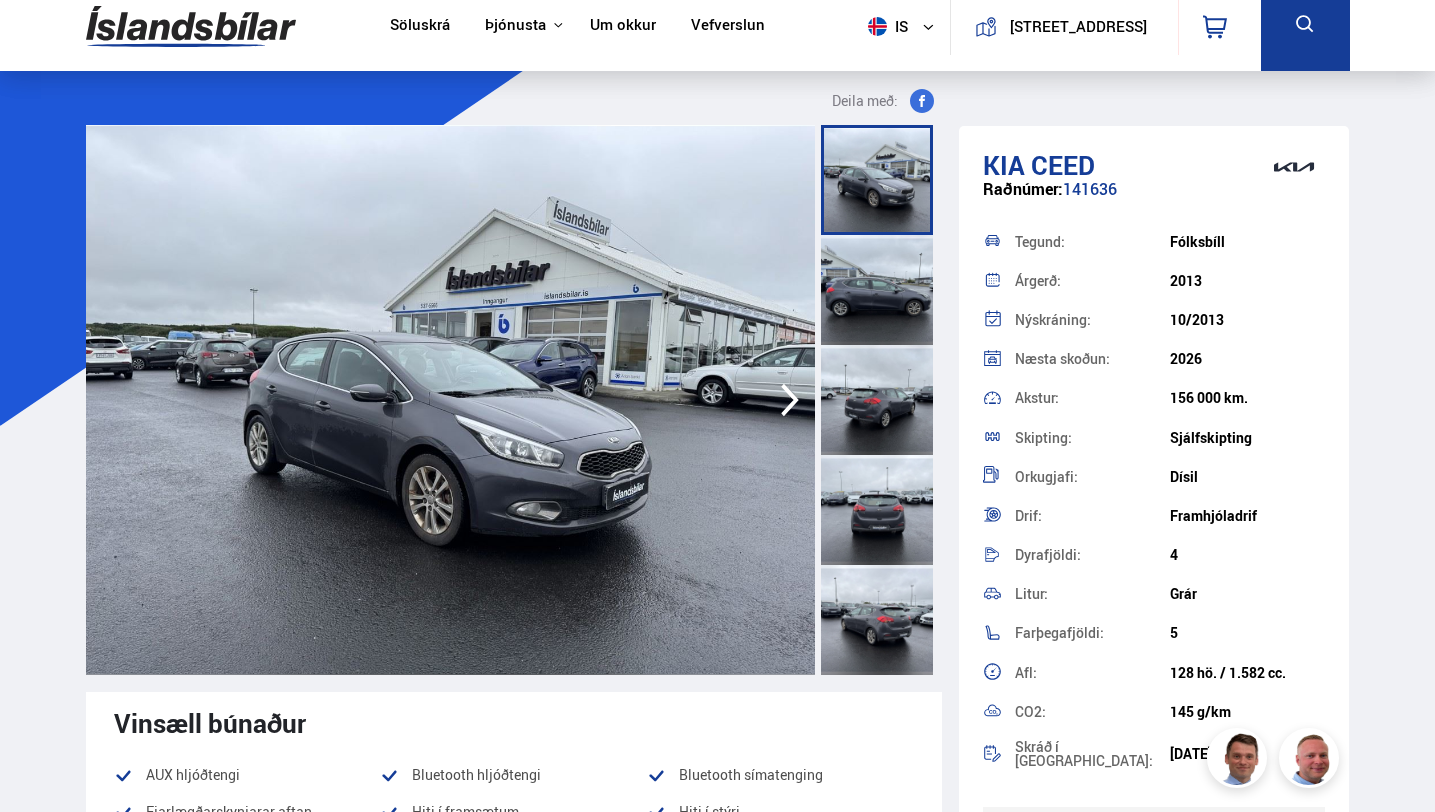 click on "Árgerð:
2013" at bounding box center [1154, 280] 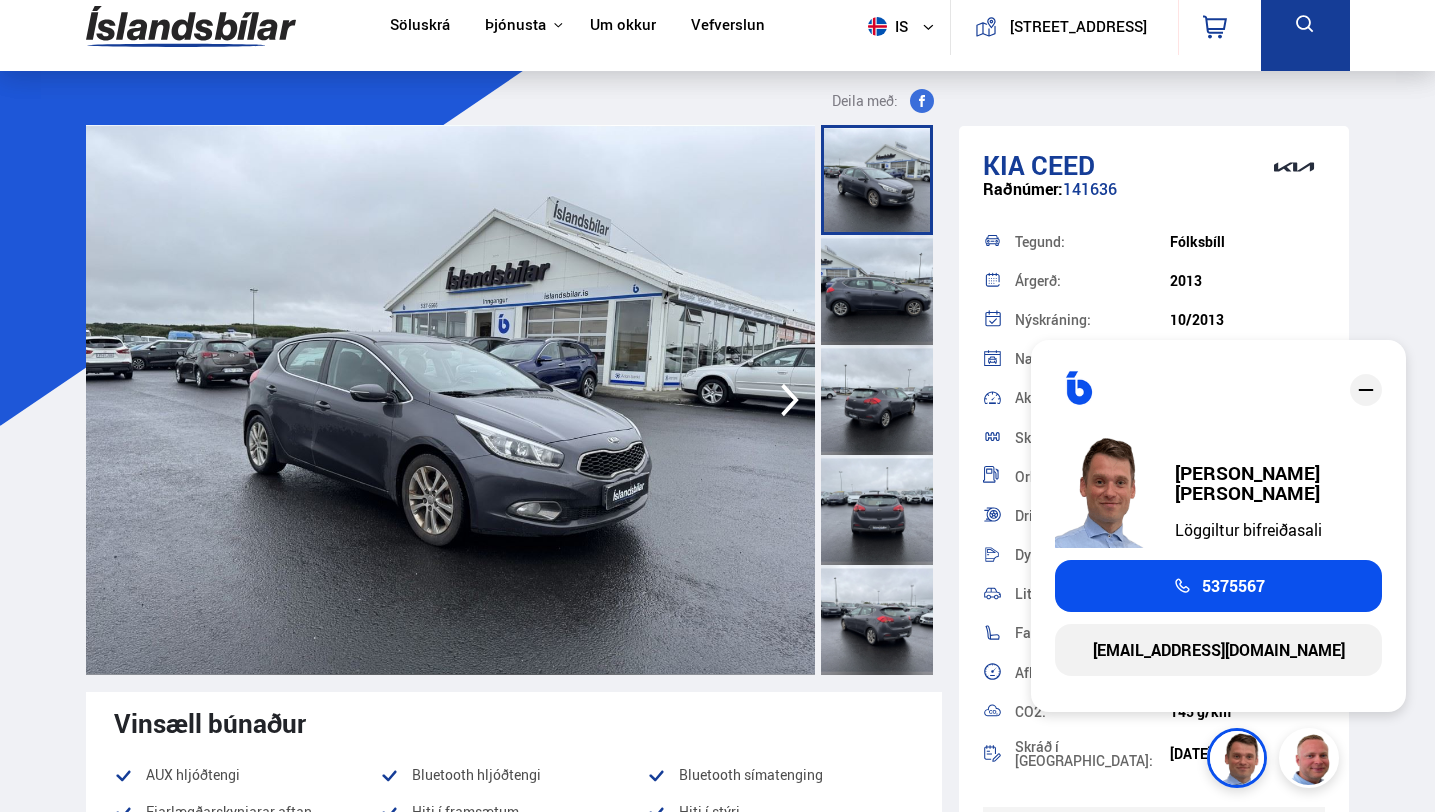 drag, startPoint x: 1282, startPoint y: 290, endPoint x: 1146, endPoint y: 792, distance: 520.0961 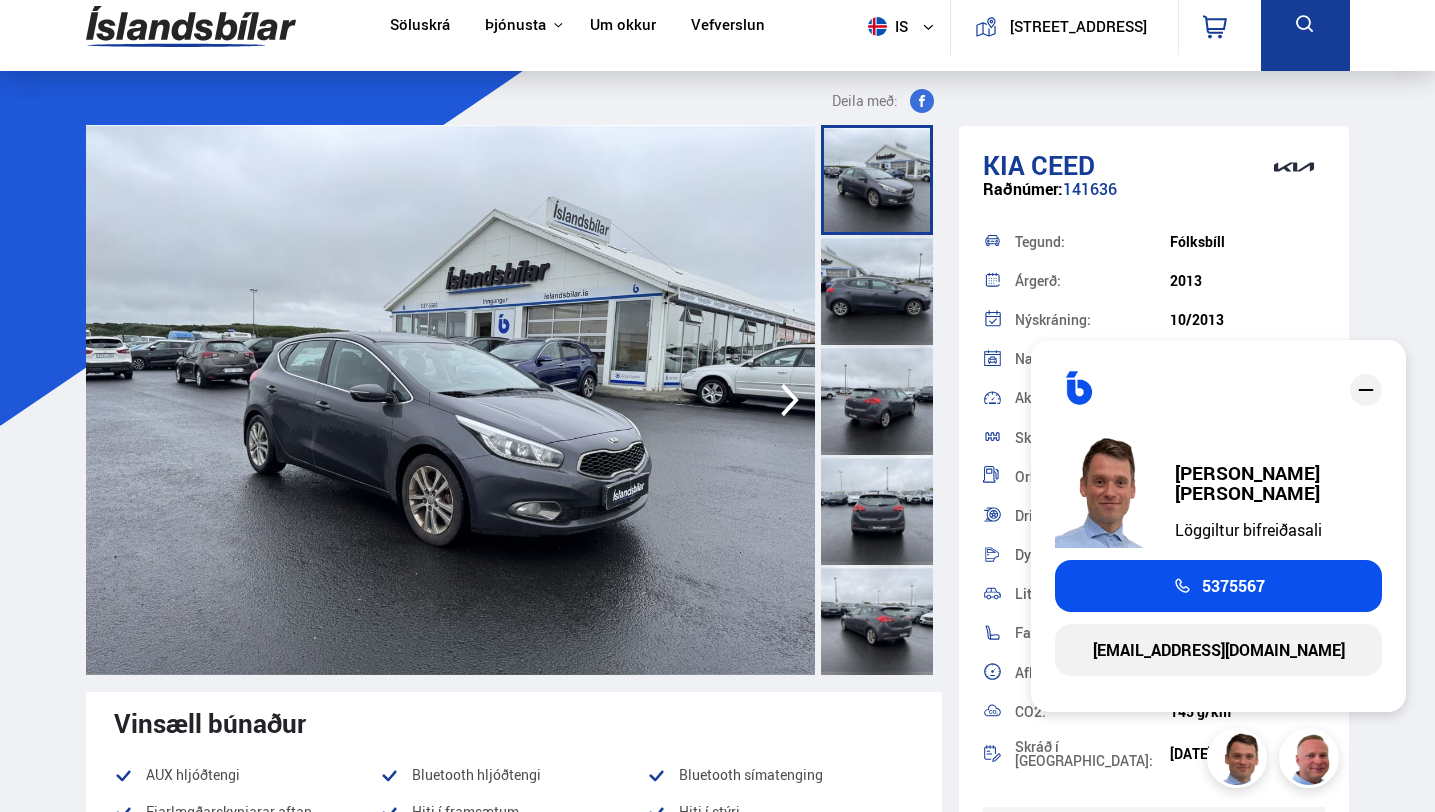 click on "Kia   Ceed     Raðnúmer:  141636
Tegund:
[GEOGRAPHIC_DATA]
Árgerð:
2013
Nýskráning:
10/2013
Næsta skoðun:
2026
Akstur:
156 000 km.
Skipting:
Sjálfskipting
Orkugjafi:
Dísil
Drif:
Framhjóladrif
Dyrafjöldi:
4
[GEOGRAPHIC_DATA]:
[GEOGRAPHIC_DATA]
Farþegafjöldi:
5
Afl:
128 hö. / 1.582 cc.
CO2:
145 g/km
Skráð í [GEOGRAPHIC_DATA]:
[DATE]
Verð:
600.000 kr.
Ásett verð/Skiptiverð
600.000 kr.
Senda fyrirspurn" at bounding box center (1154, 550) 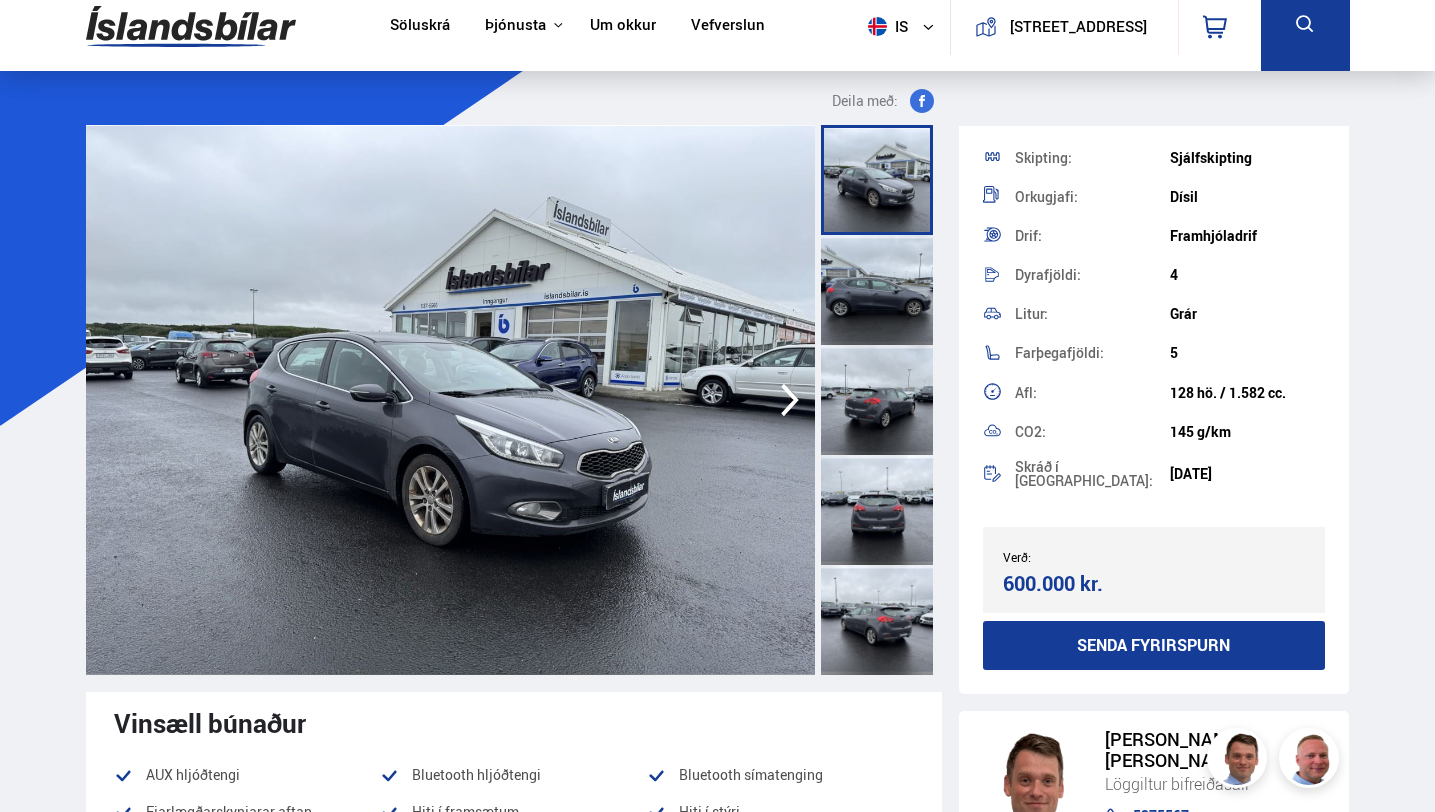 scroll, scrollTop: 302, scrollLeft: 0, axis: vertical 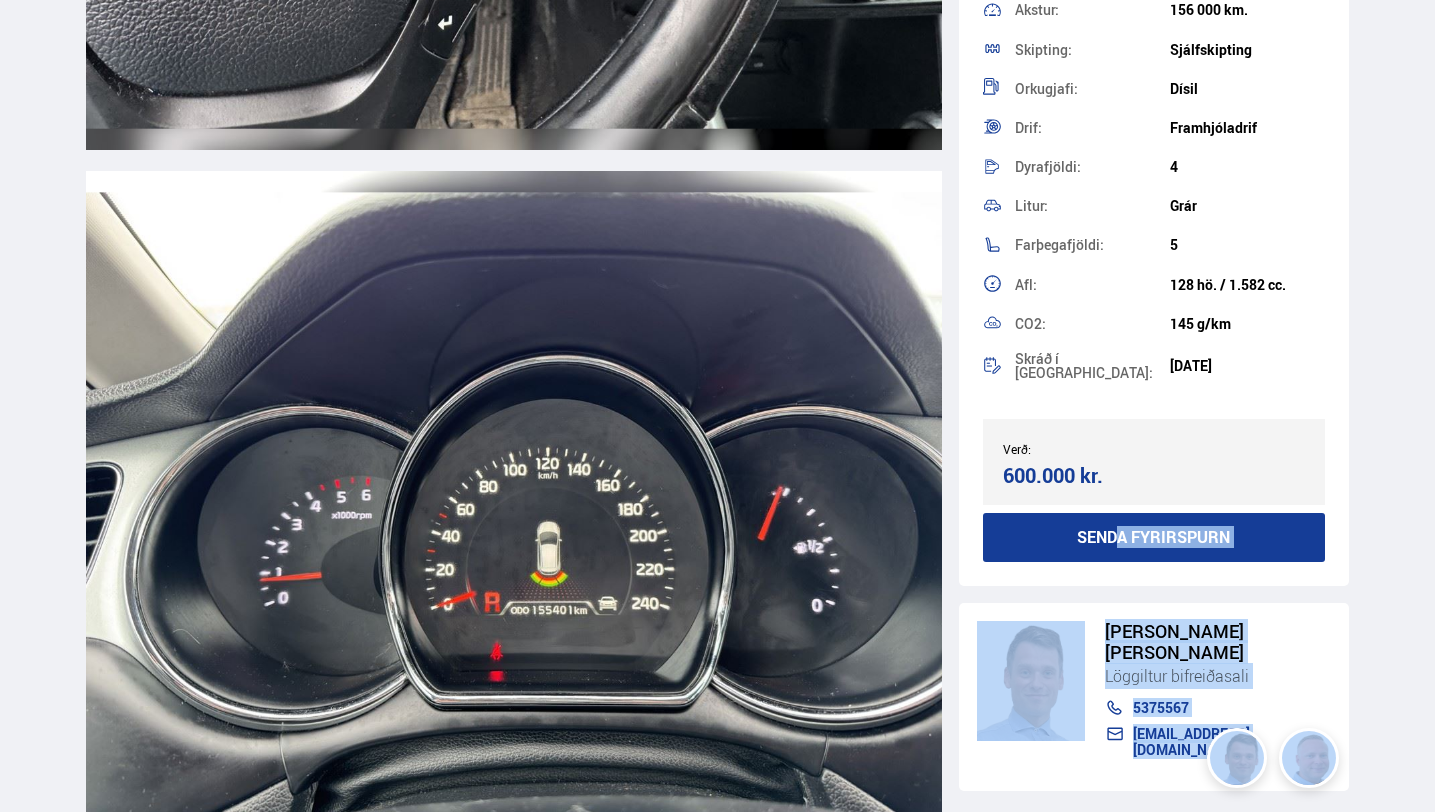 drag, startPoint x: 1094, startPoint y: 691, endPoint x: 1225, endPoint y: 516, distance: 218.6001 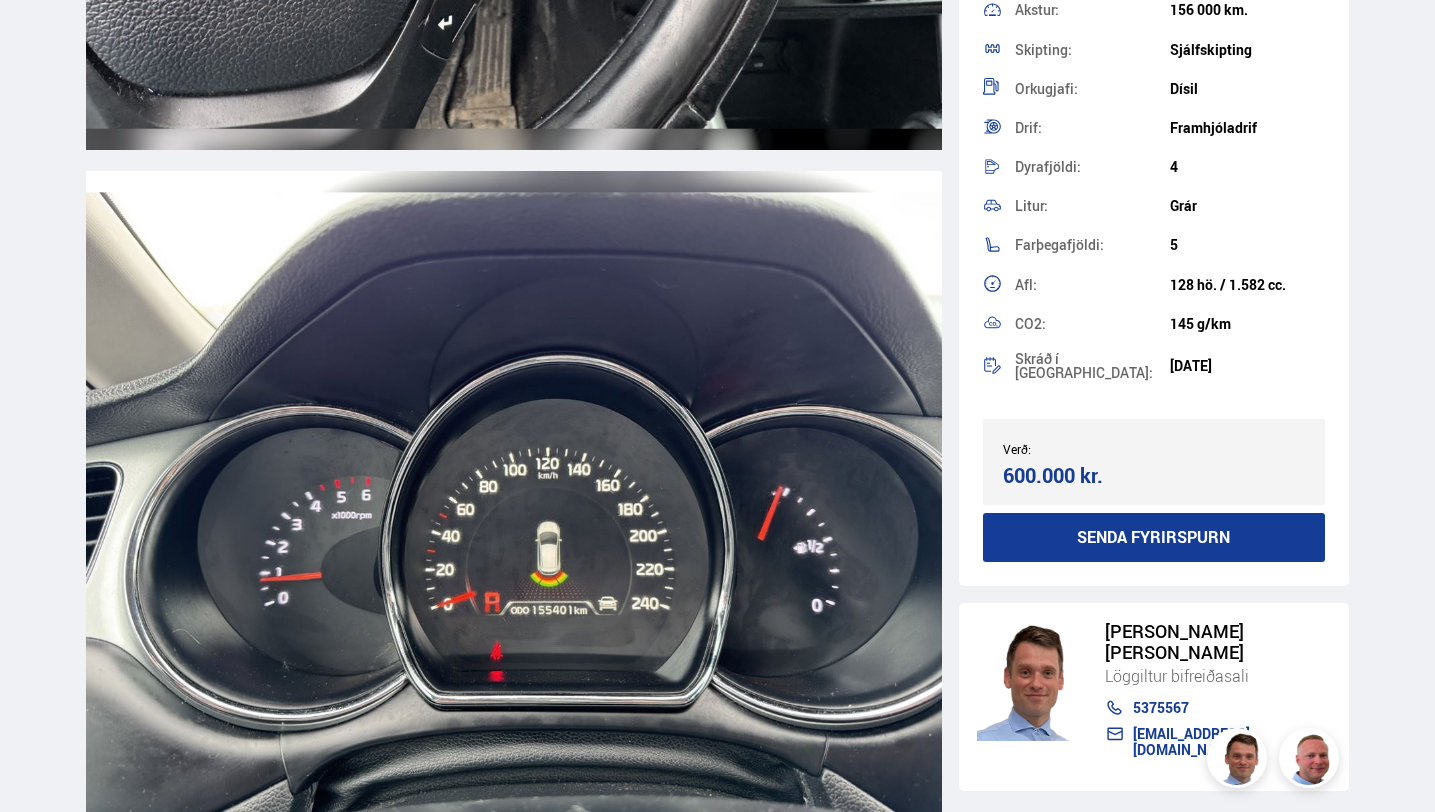click on "Söluskrá
Þjónusta
Íslandsbílar
[DOMAIN_NAME]
Íslandsvörn
Leiðbeiningar
Um okkur
Vefverslun
is      is
en
[STREET_ADDRESS]
0
[GEOGRAPHIC_DATA]
Þjónusta
Íslandsbílar
[DOMAIN_NAME]
Íslandsvörn
Leiðbeiningar
Um okkur
Vefverslun
Klettháls, 110 Reykjavík    is      is
en
pl
Veldu framleiðanda, gerð eða eiginleika 0   Flokkar 0   Drif 0   Skipting 0   Orkugjafi 0   Verð   100.000   kr.   10.000.000   kr.
+
100000 10000000   Árgerð   2005     2025       2005 2025   Akstur   0   km.   200.000   km.     0 200000
Á staðnum
[GEOGRAPHIC_DATA]
[GEOGRAPHIC_DATA]" at bounding box center [717, -8441] 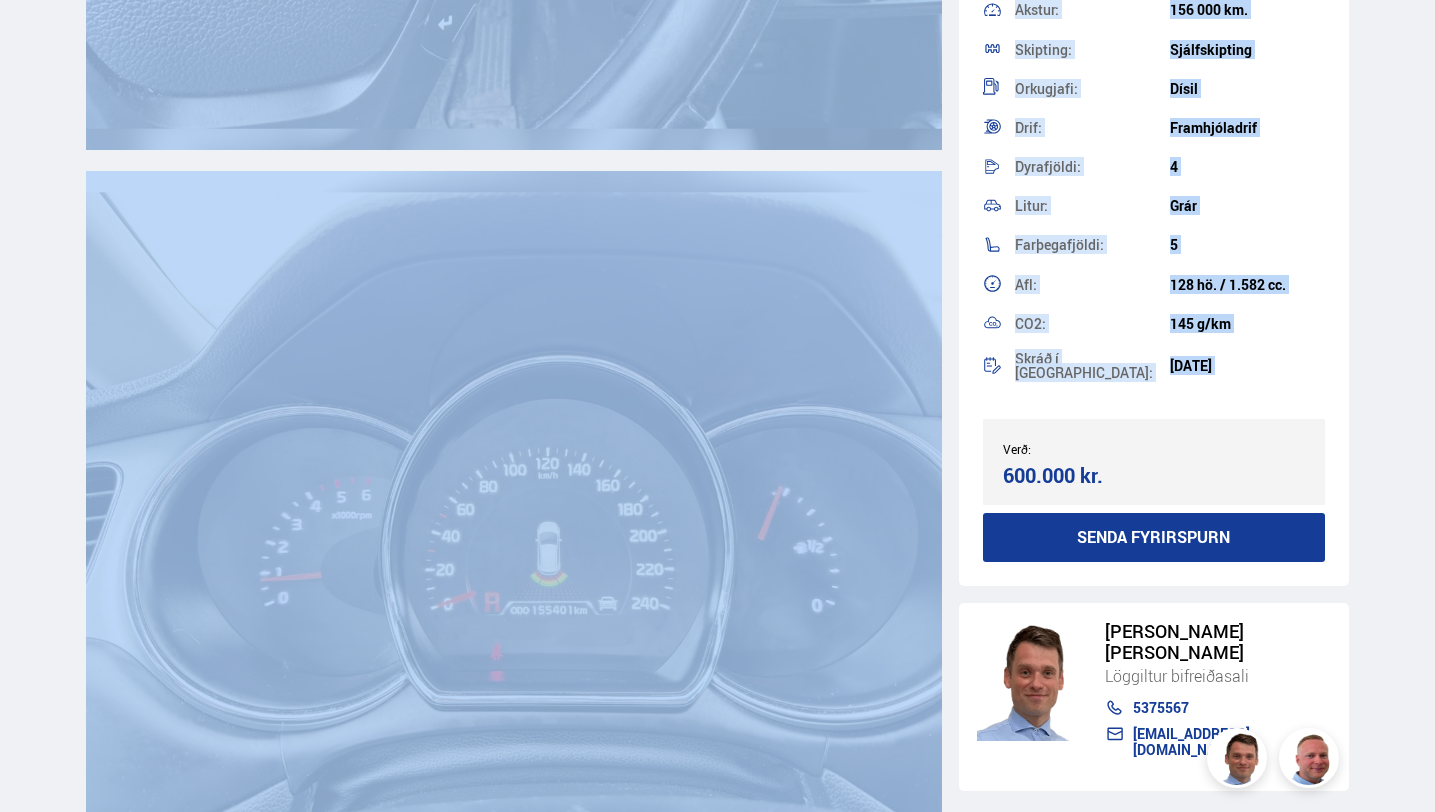scroll, scrollTop: 0, scrollLeft: 0, axis: both 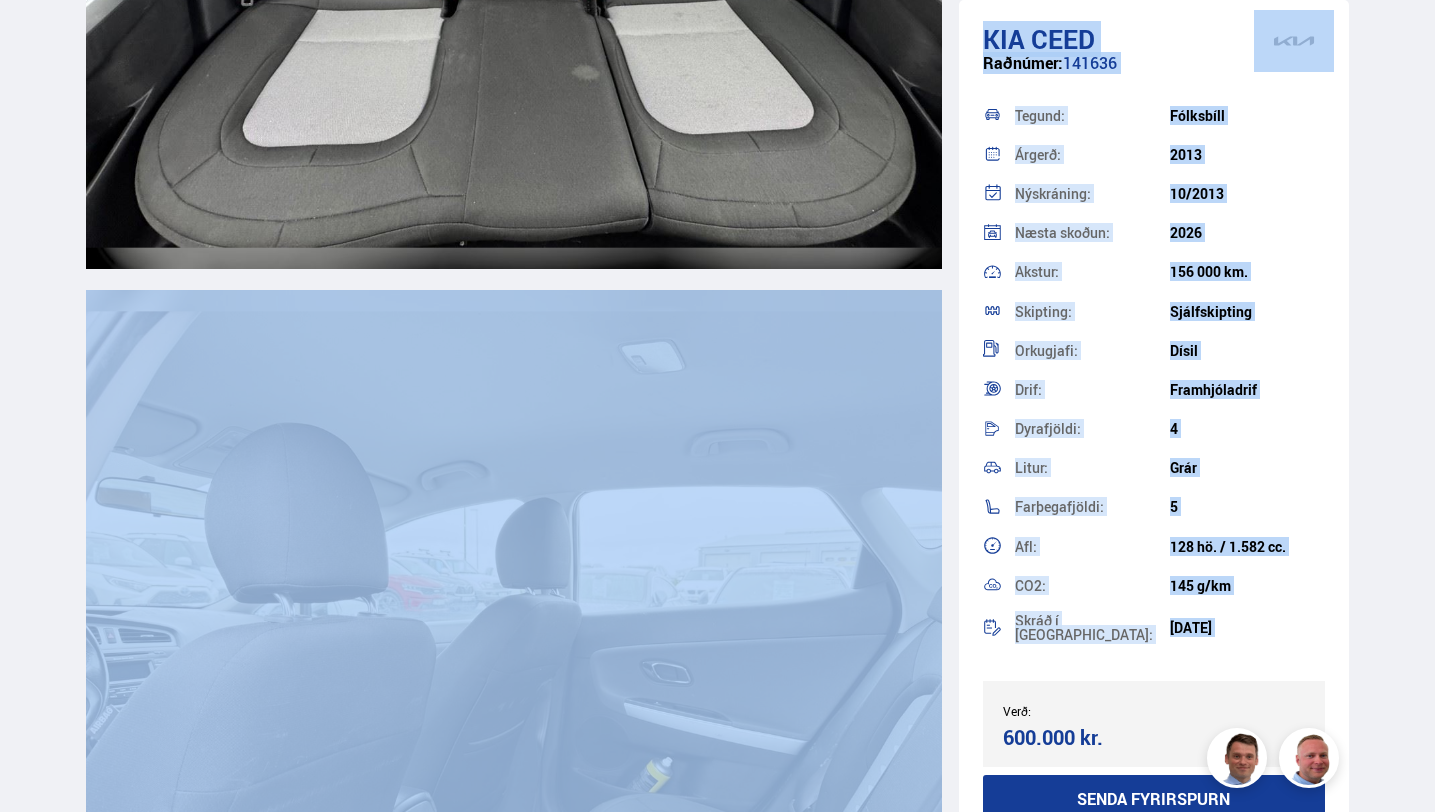drag, startPoint x: 1132, startPoint y: 420, endPoint x: 1439, endPoint y: 490, distance: 314.87933 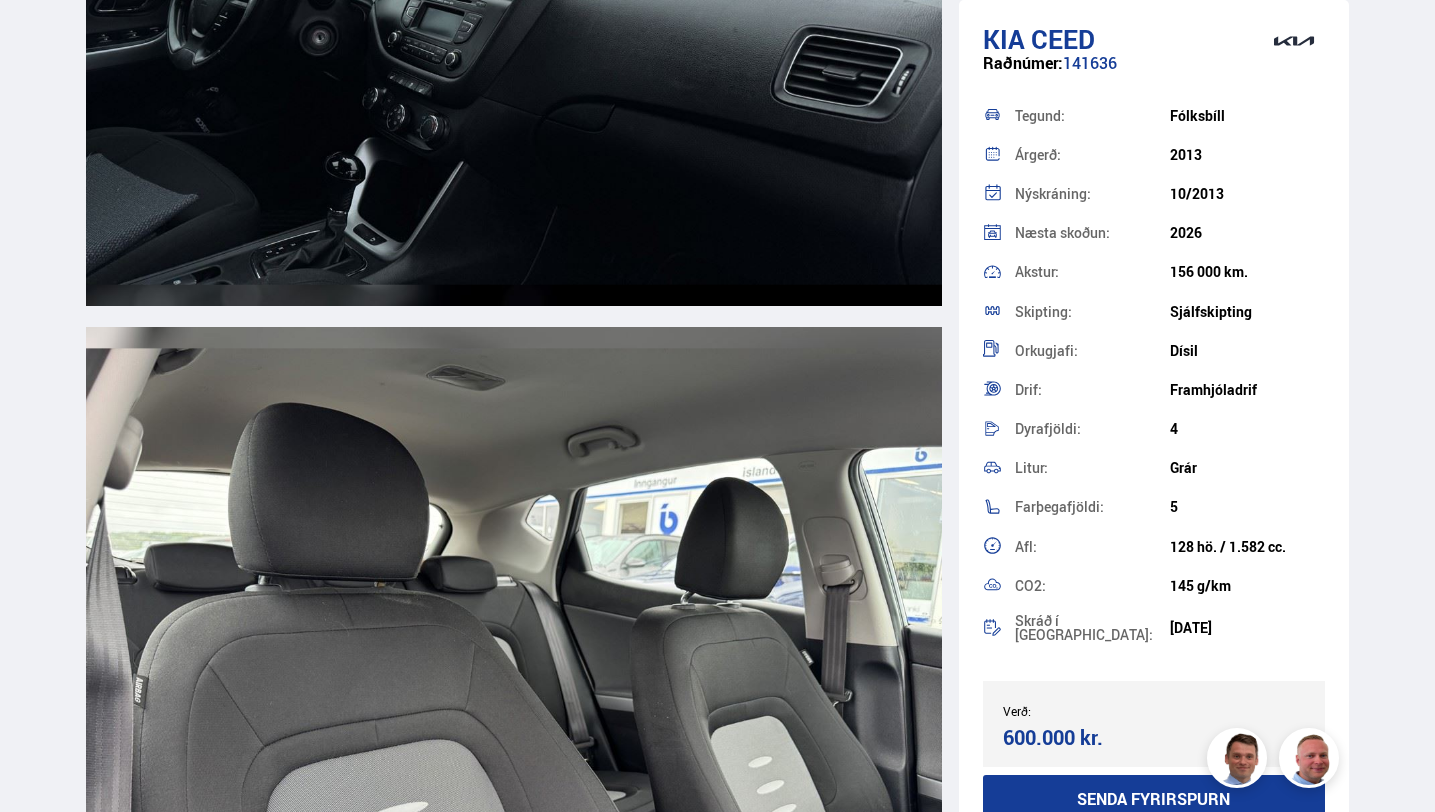 scroll, scrollTop: 0, scrollLeft: 0, axis: both 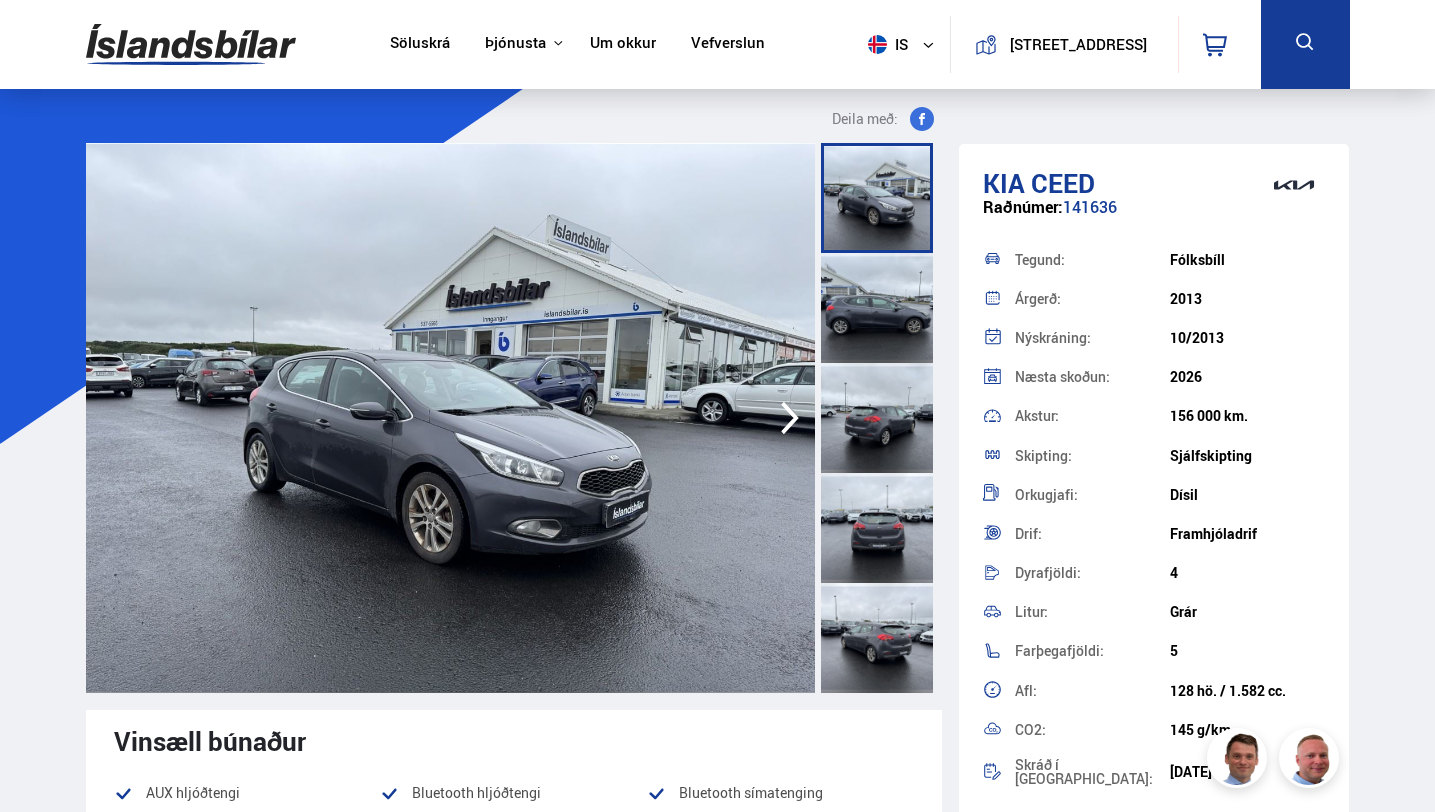 click at bounding box center (451, 418) 